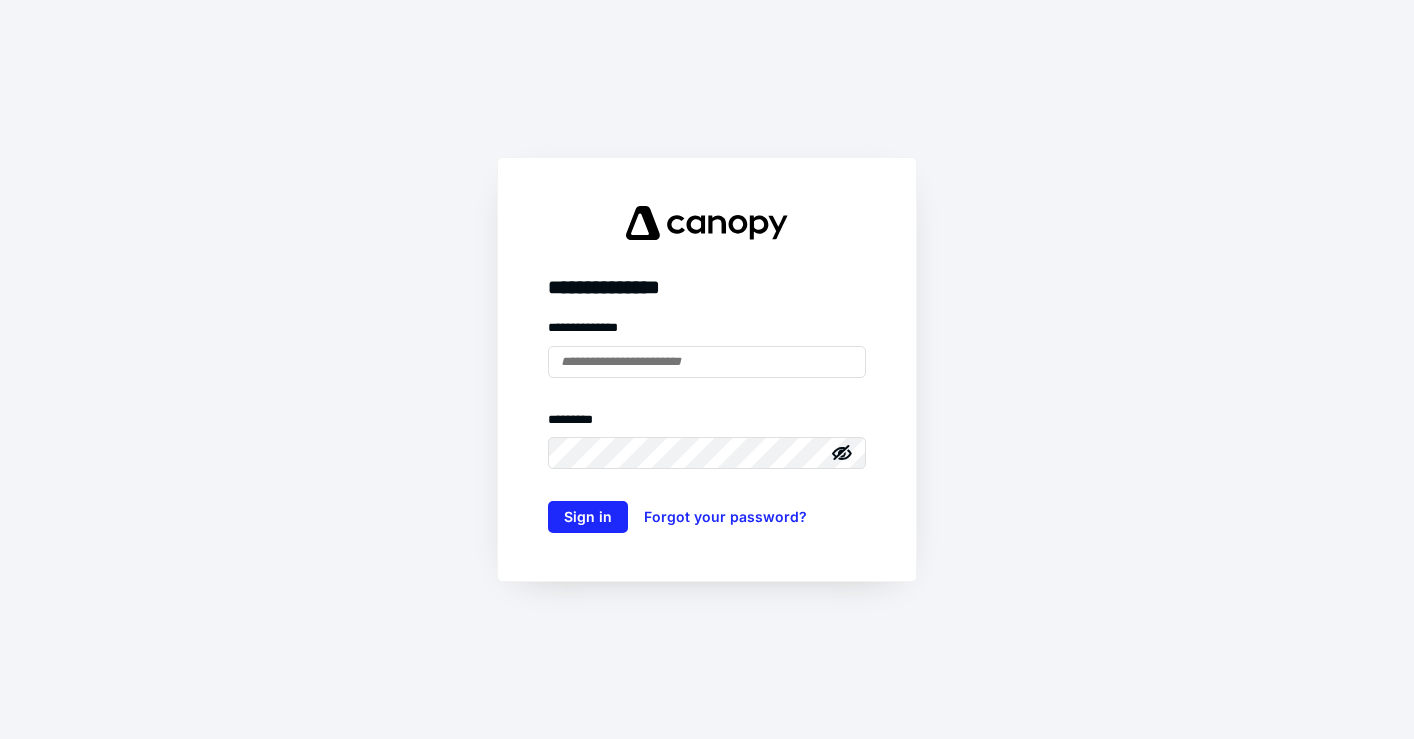 scroll, scrollTop: 0, scrollLeft: 0, axis: both 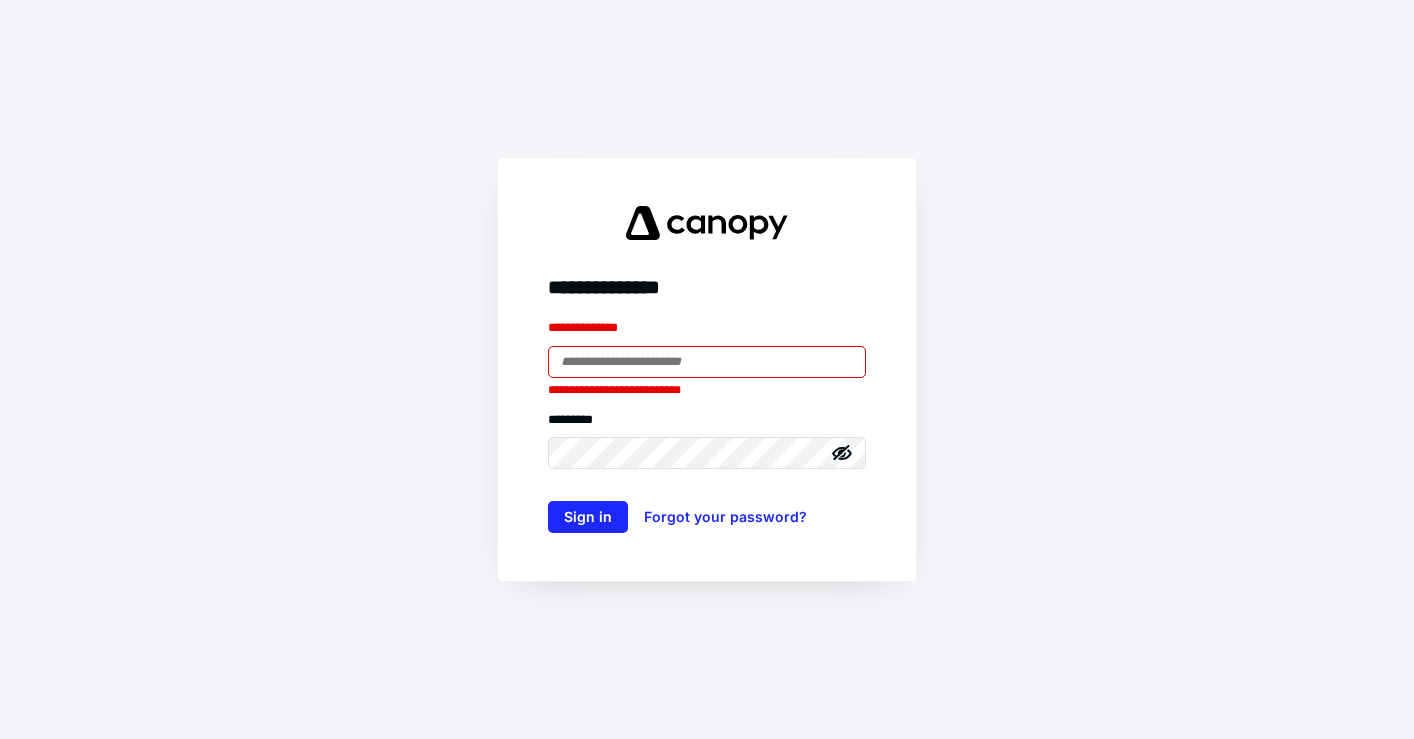 paste on "**********" 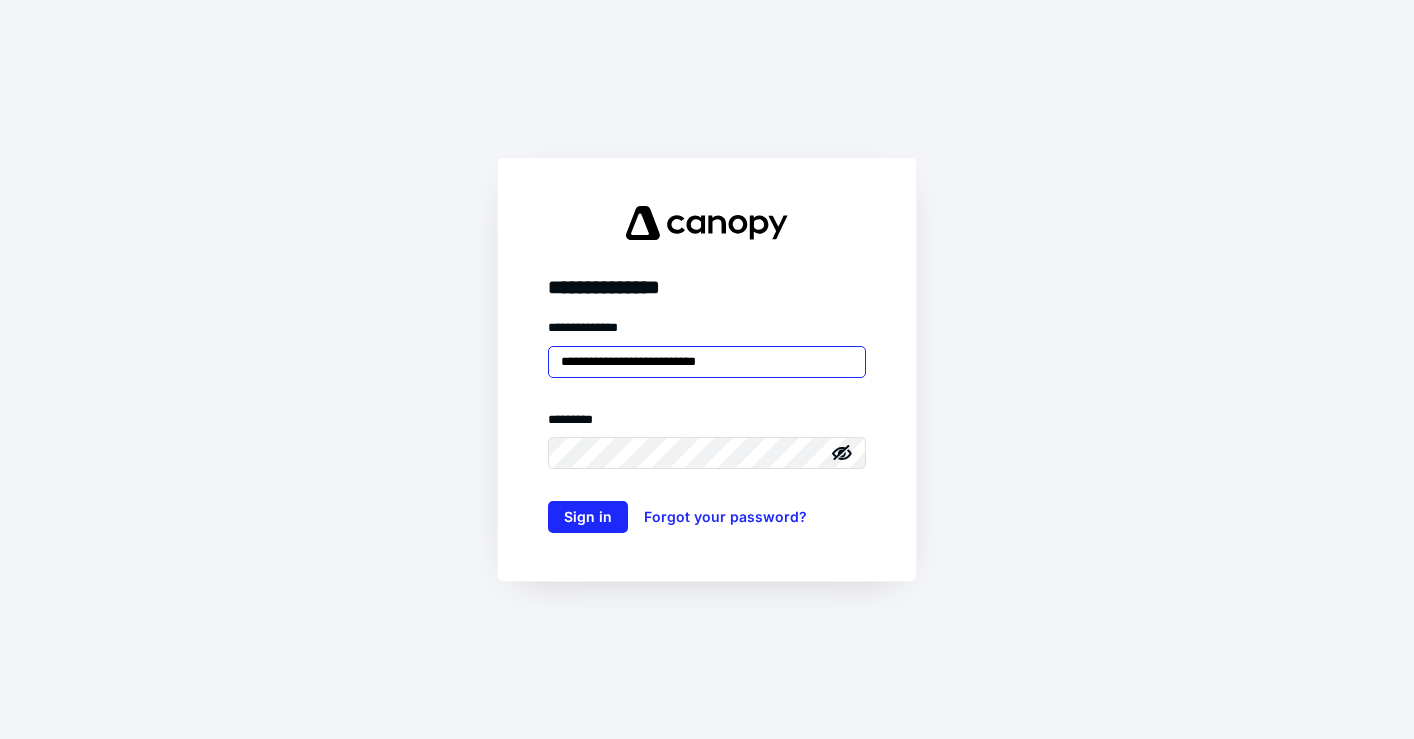 type on "**********" 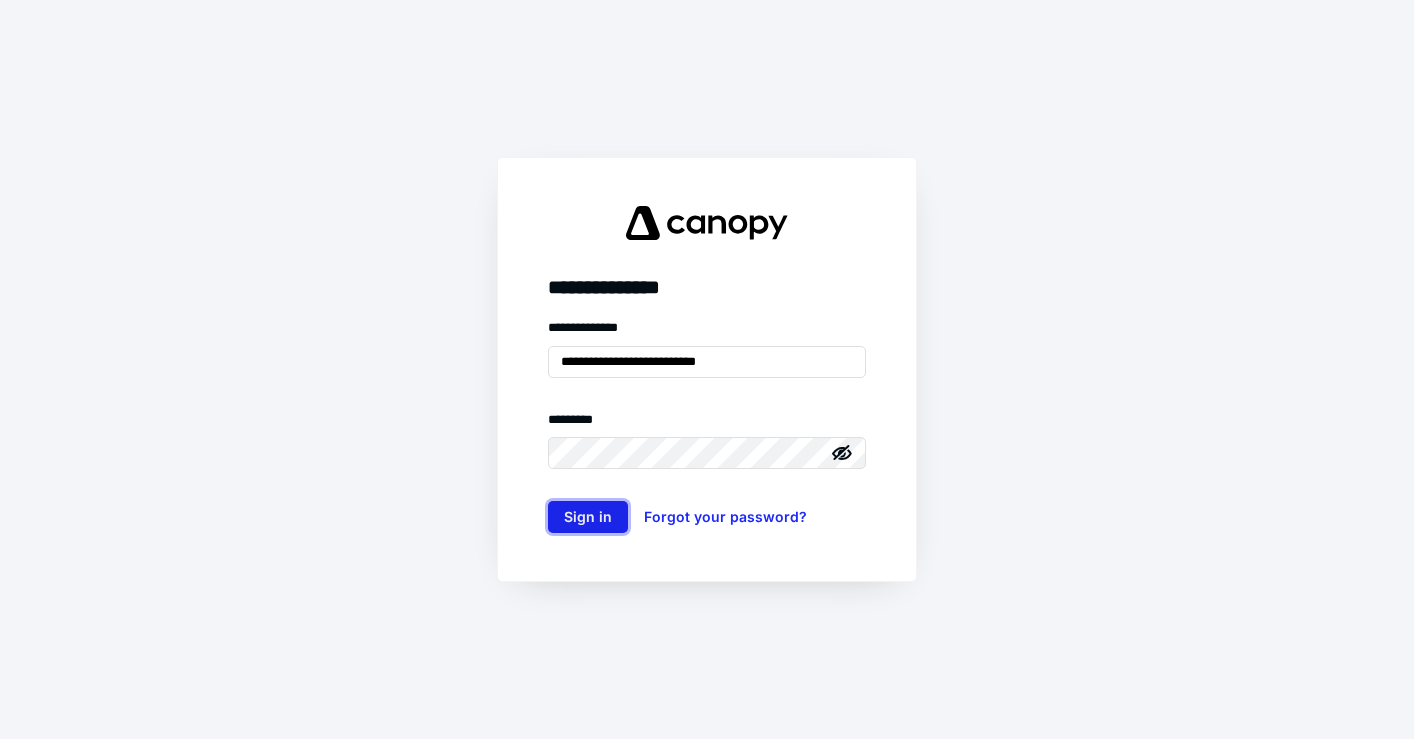click on "Sign in" at bounding box center (588, 517) 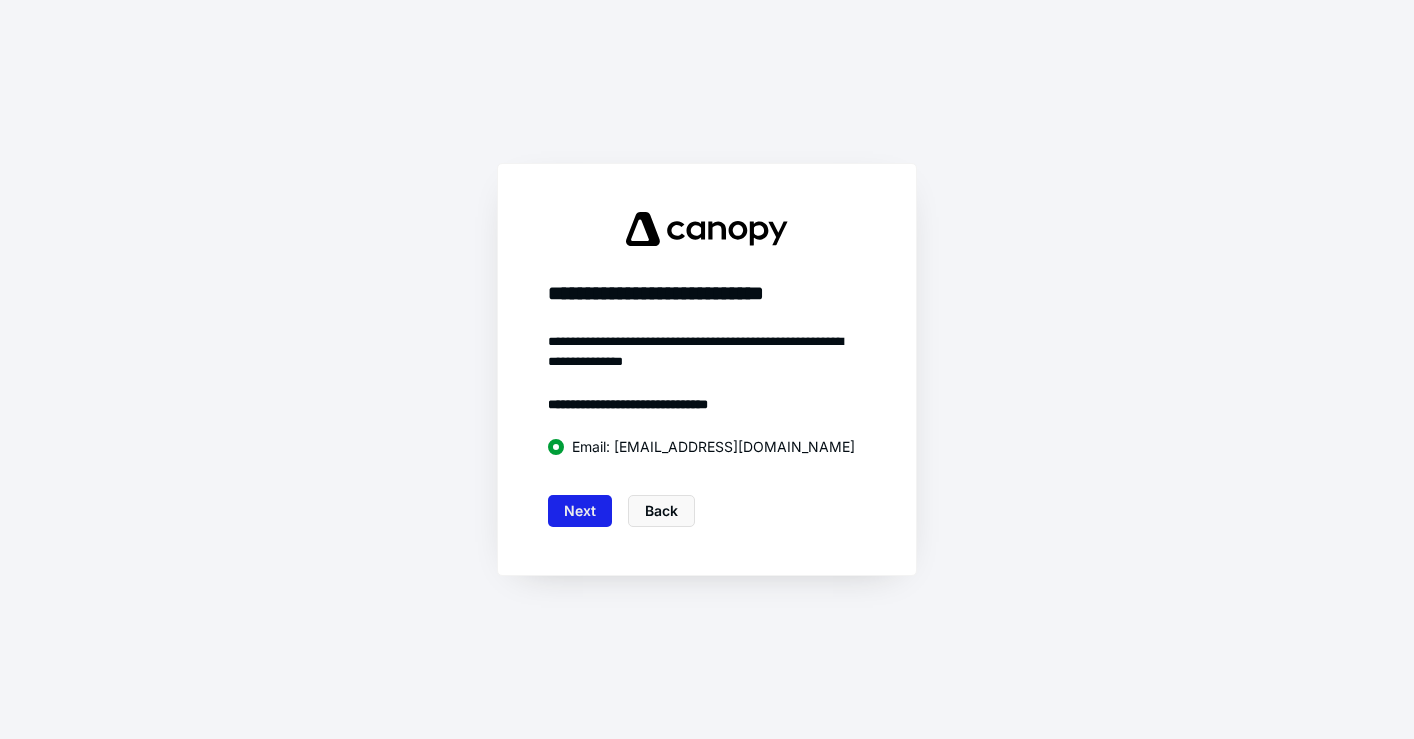 click on "Next" at bounding box center [580, 511] 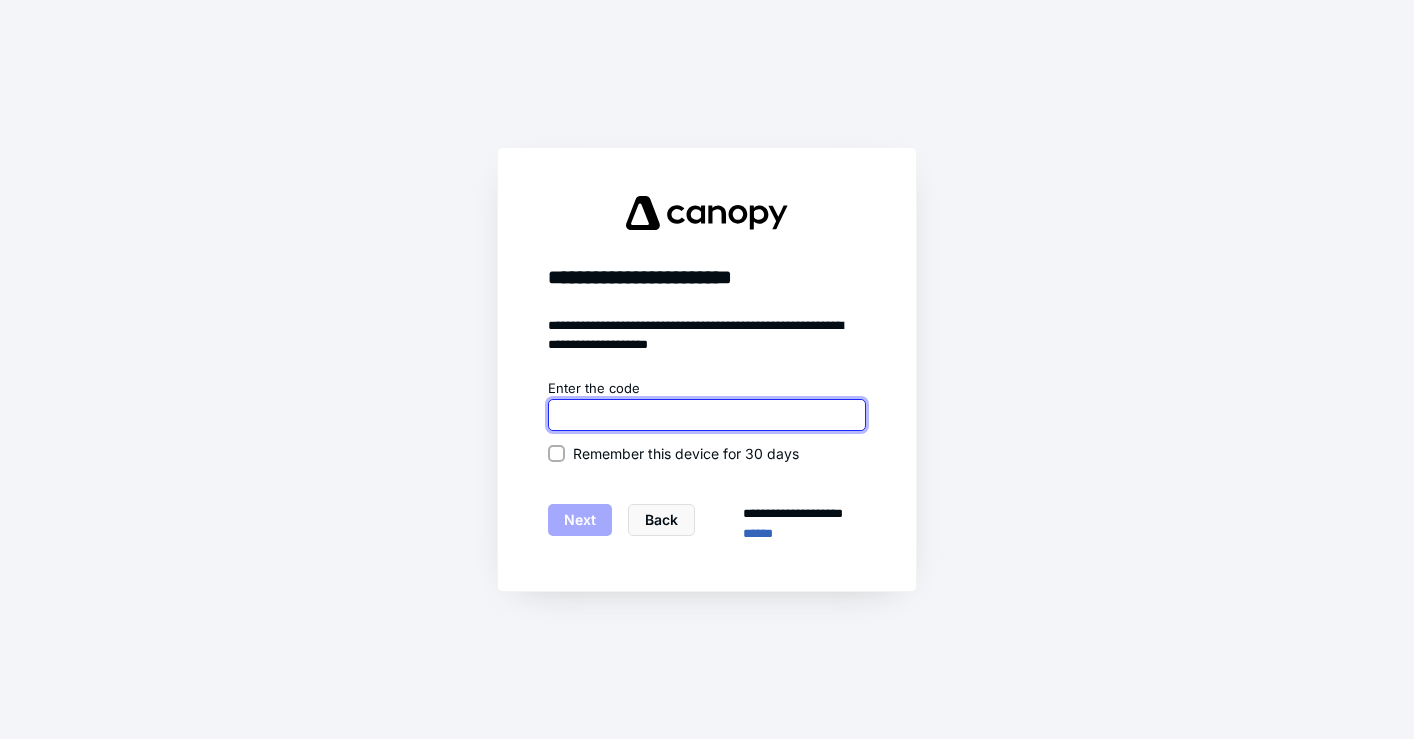 click at bounding box center (707, 415) 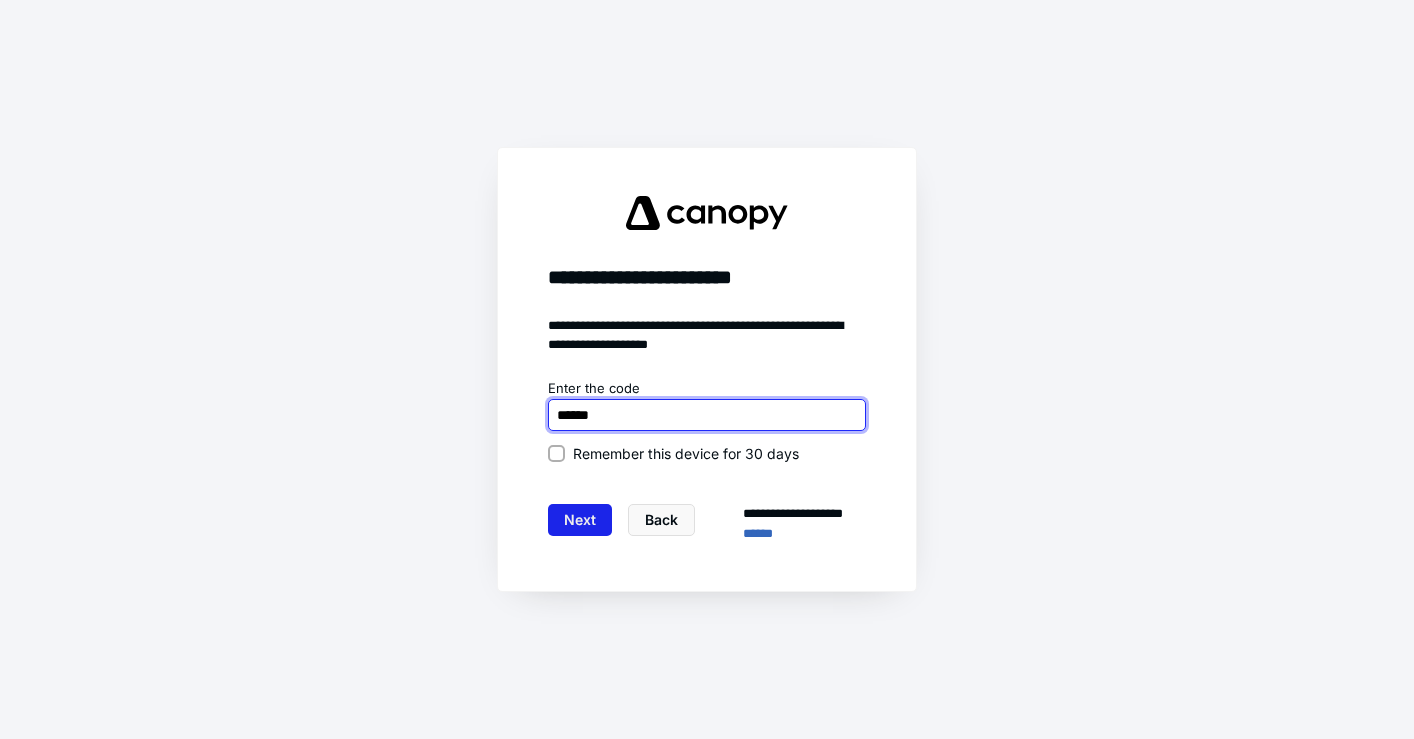 type on "******" 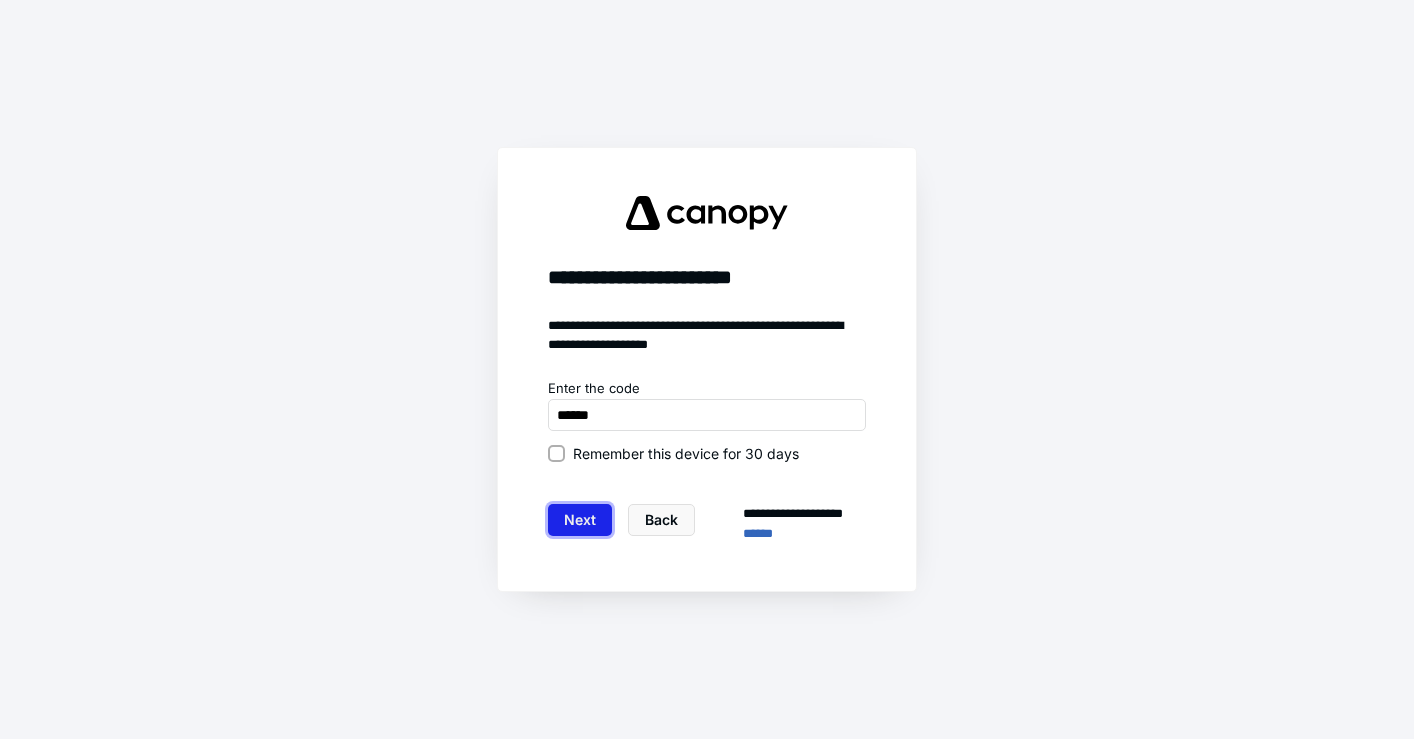 click on "Next" at bounding box center (580, 520) 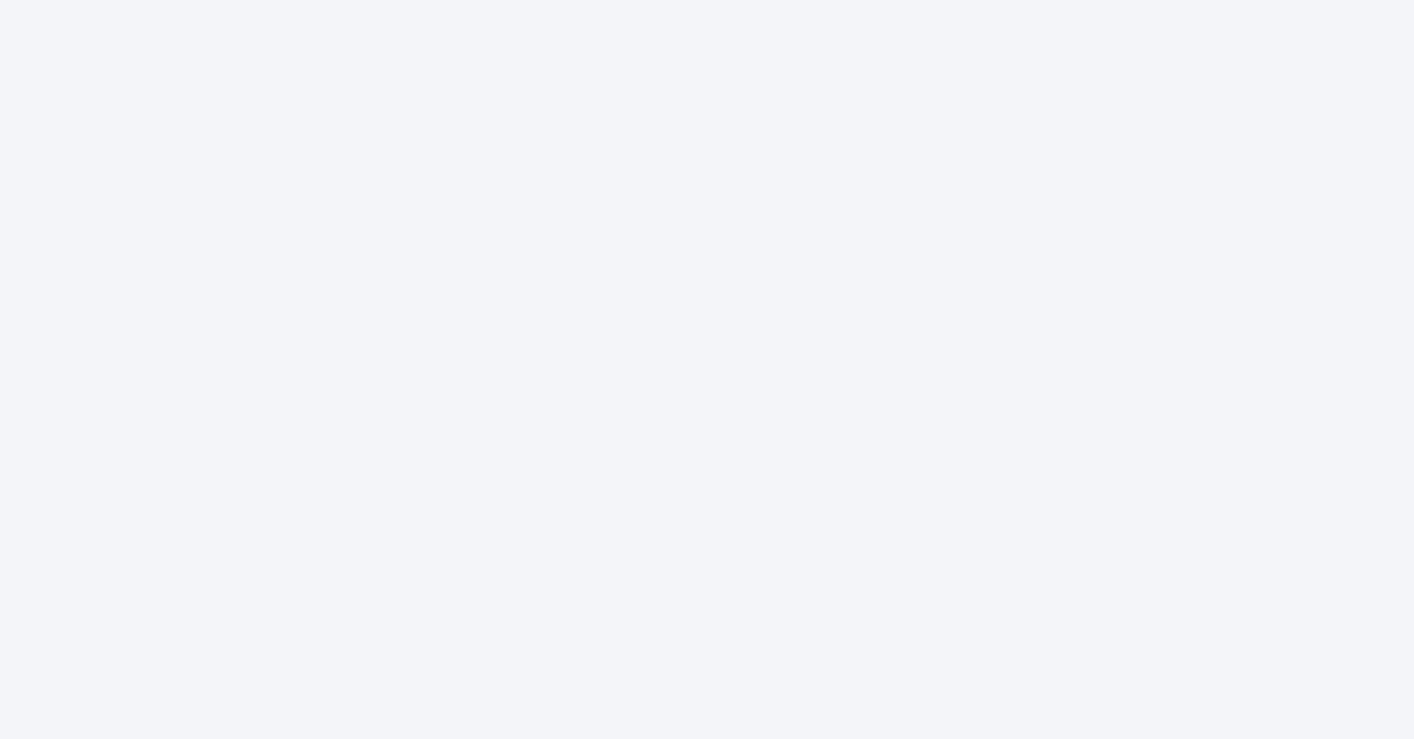 scroll, scrollTop: 0, scrollLeft: 0, axis: both 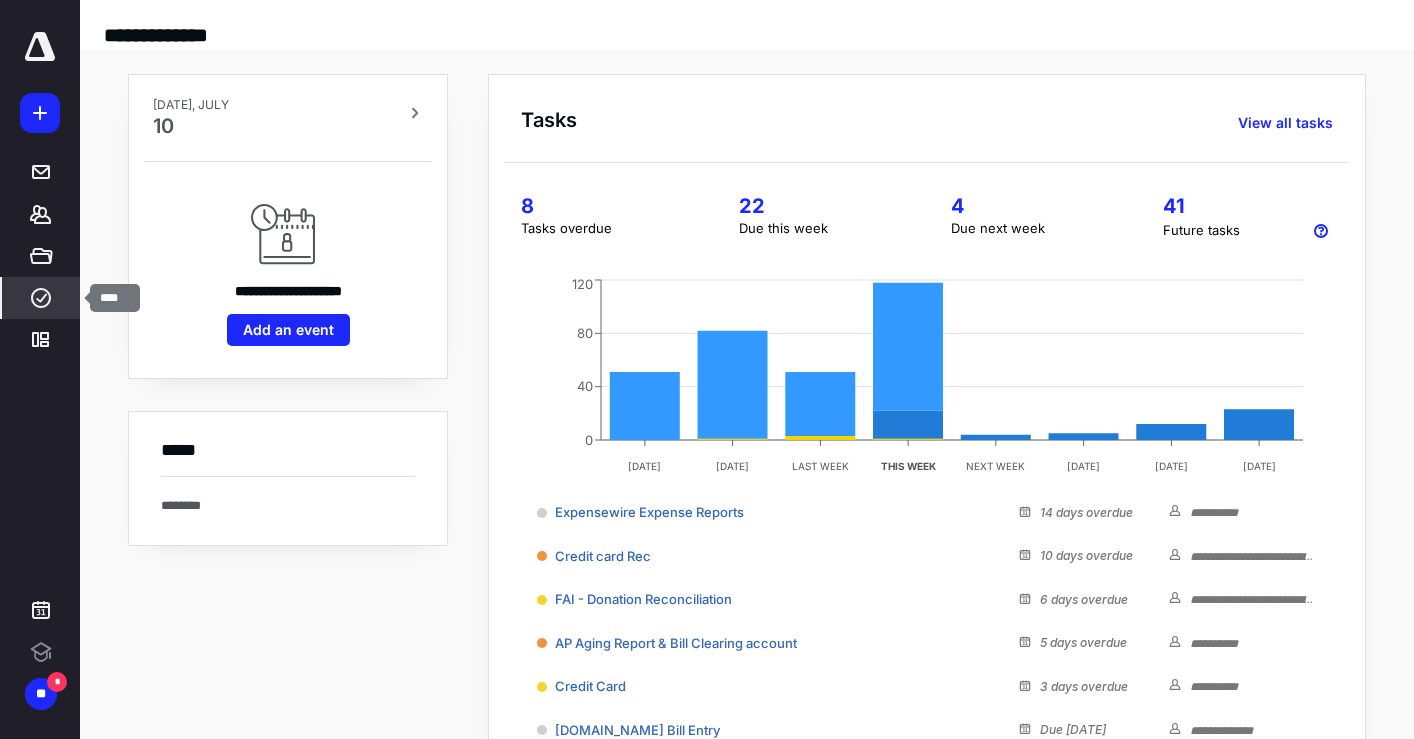 click 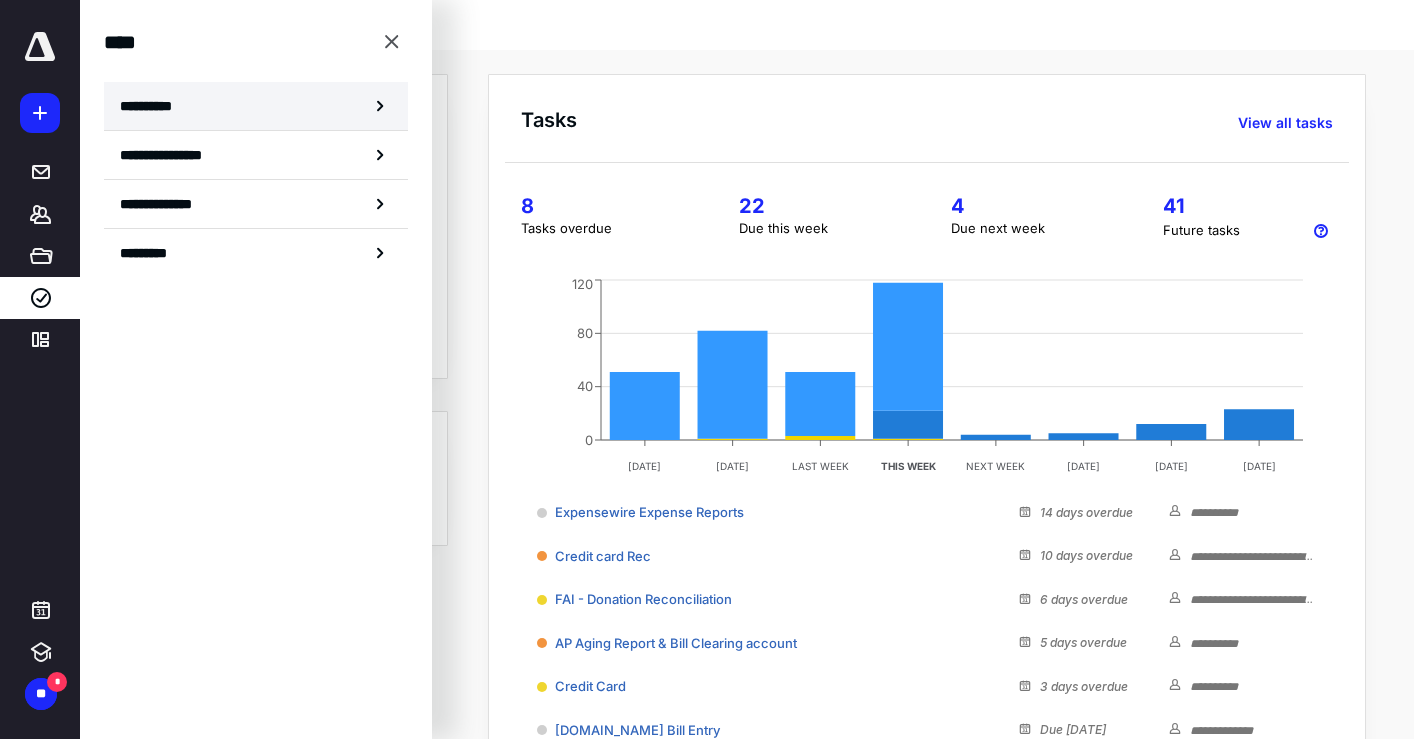 click on "**********" at bounding box center [153, 106] 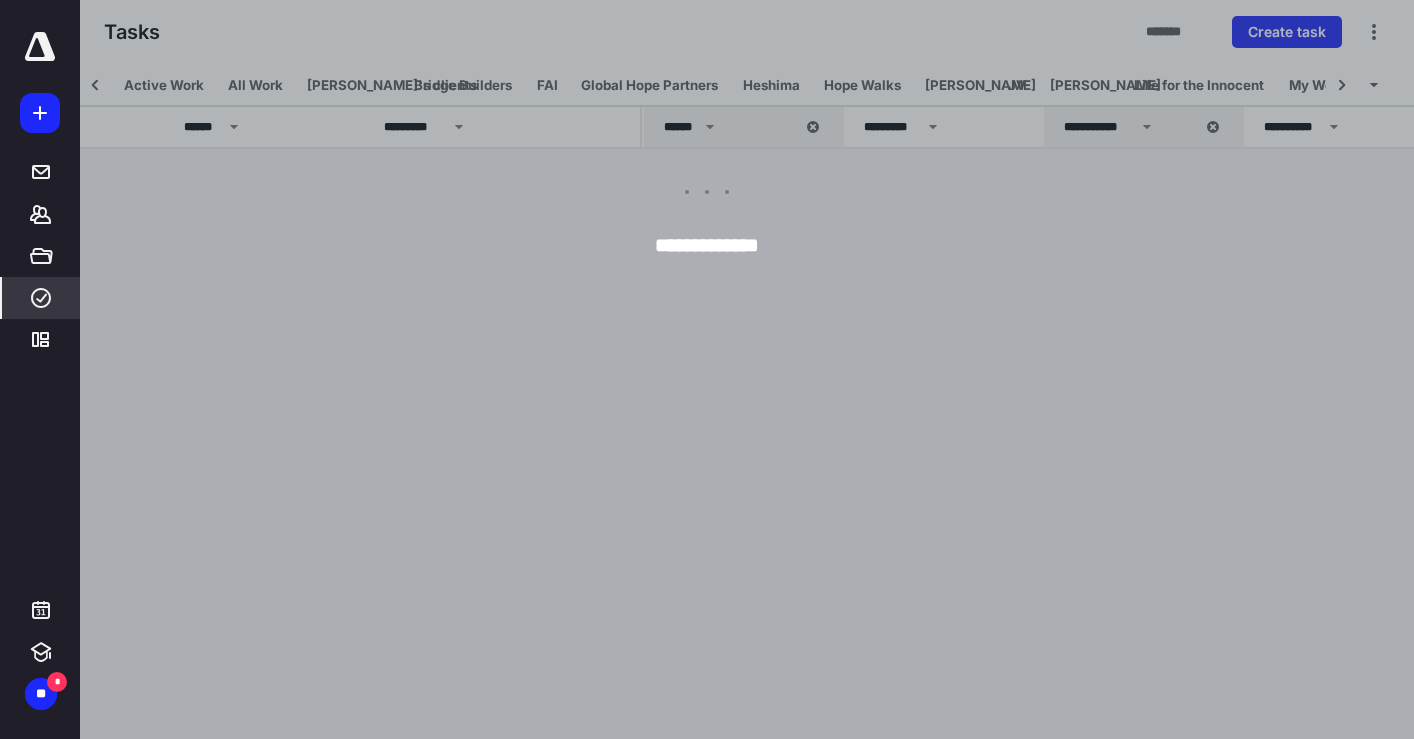 scroll, scrollTop: 0, scrollLeft: 86, axis: horizontal 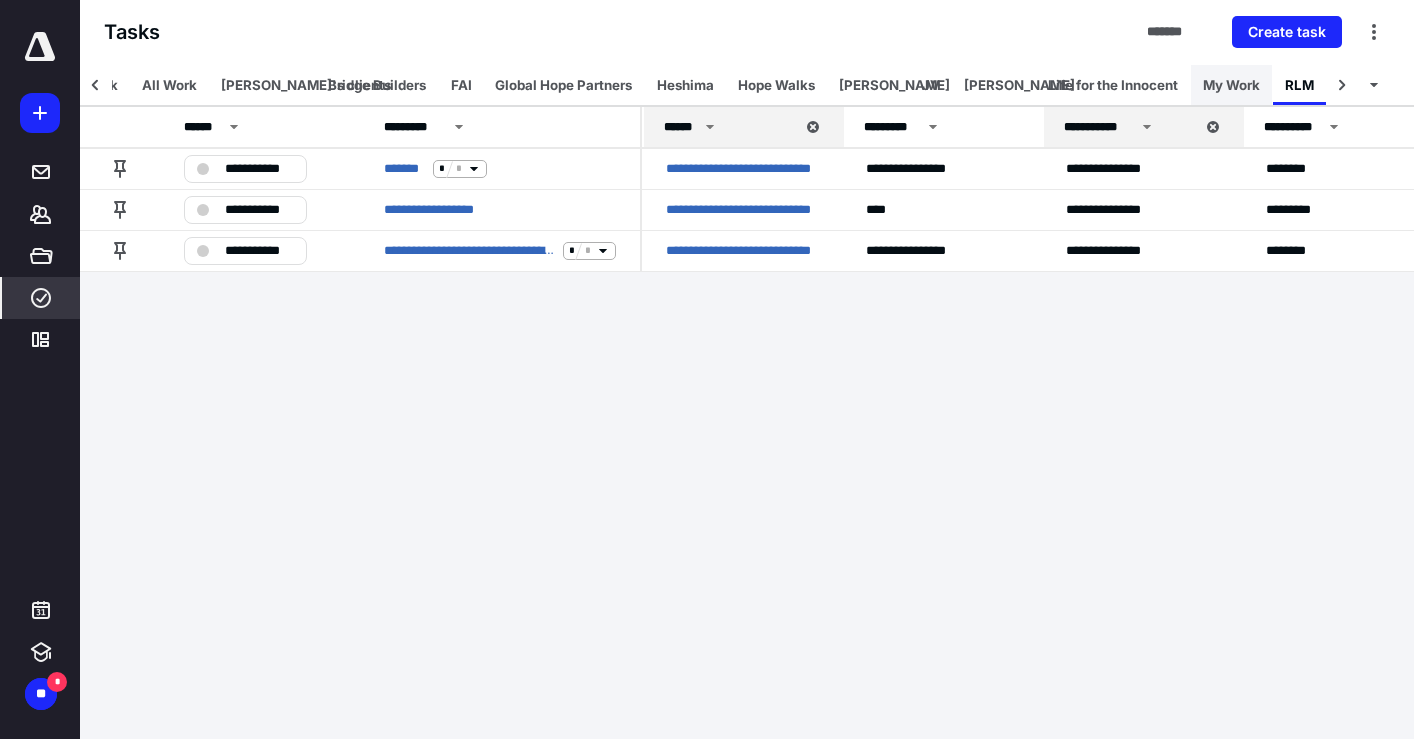 click on "My Work" at bounding box center [1231, 85] 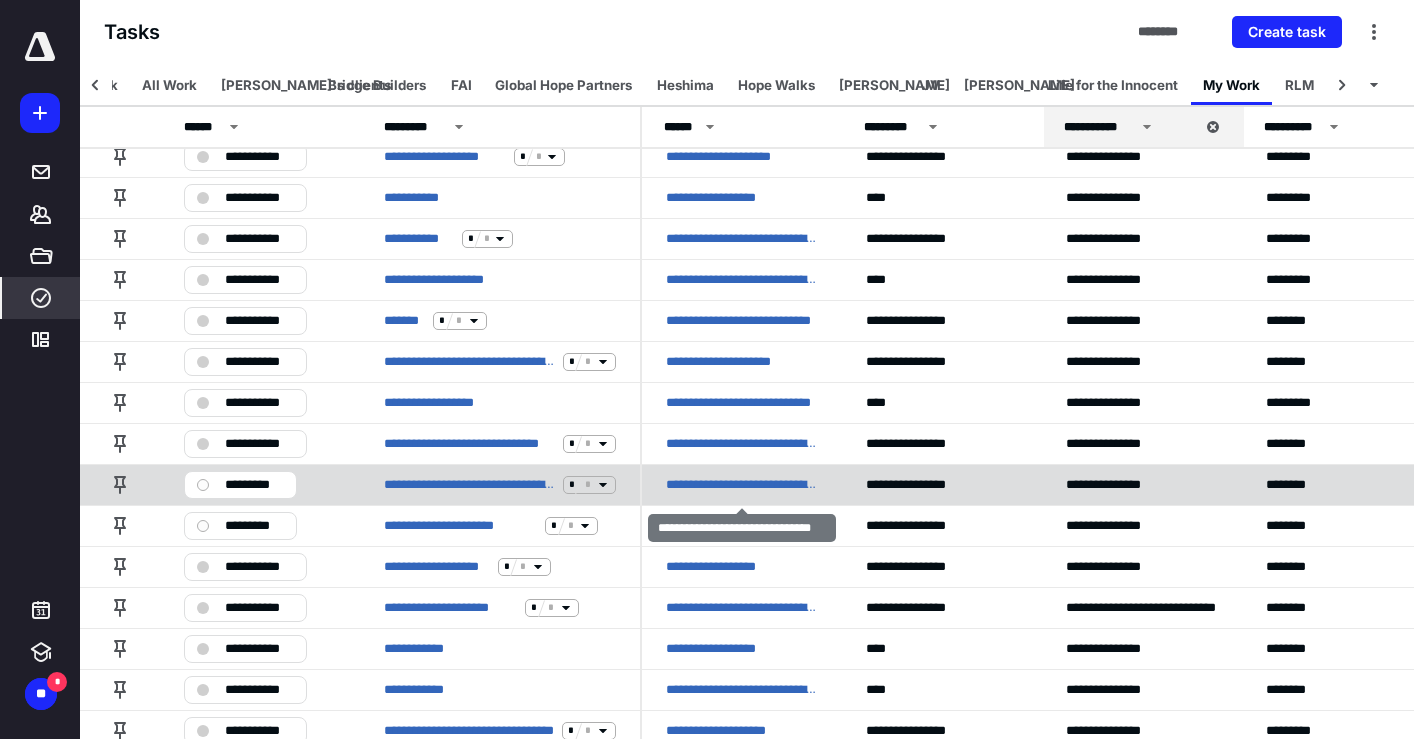 scroll, scrollTop: 384, scrollLeft: 0, axis: vertical 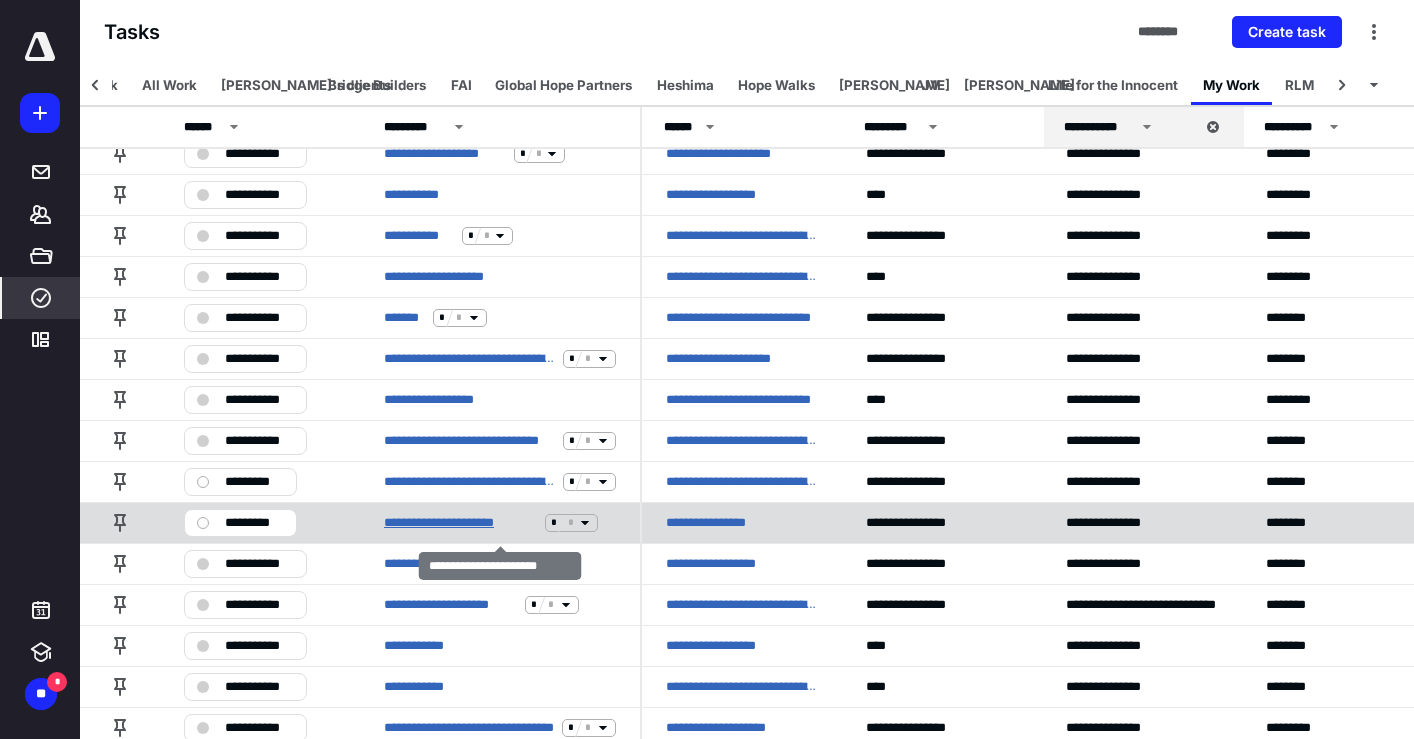 click on "**********" at bounding box center (460, 523) 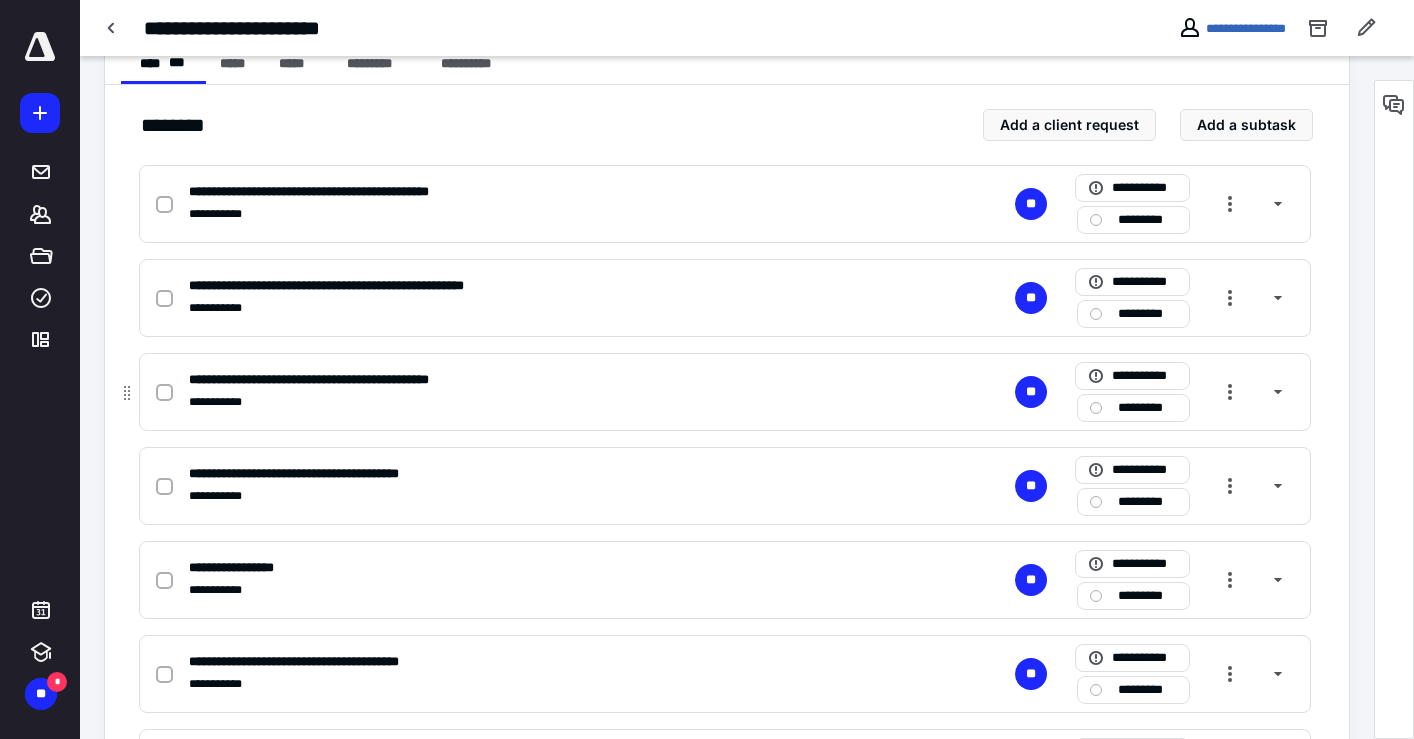 scroll, scrollTop: 436, scrollLeft: 0, axis: vertical 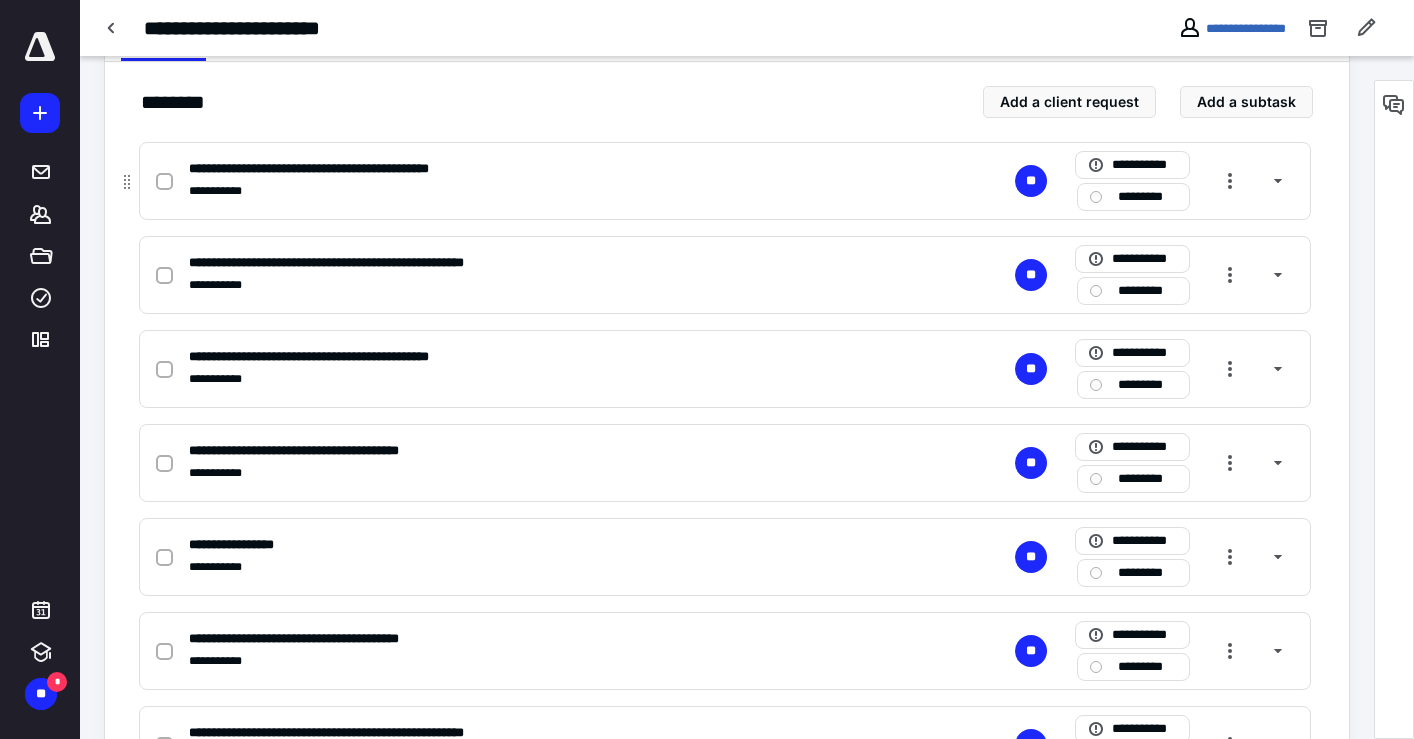 click at bounding box center (164, 182) 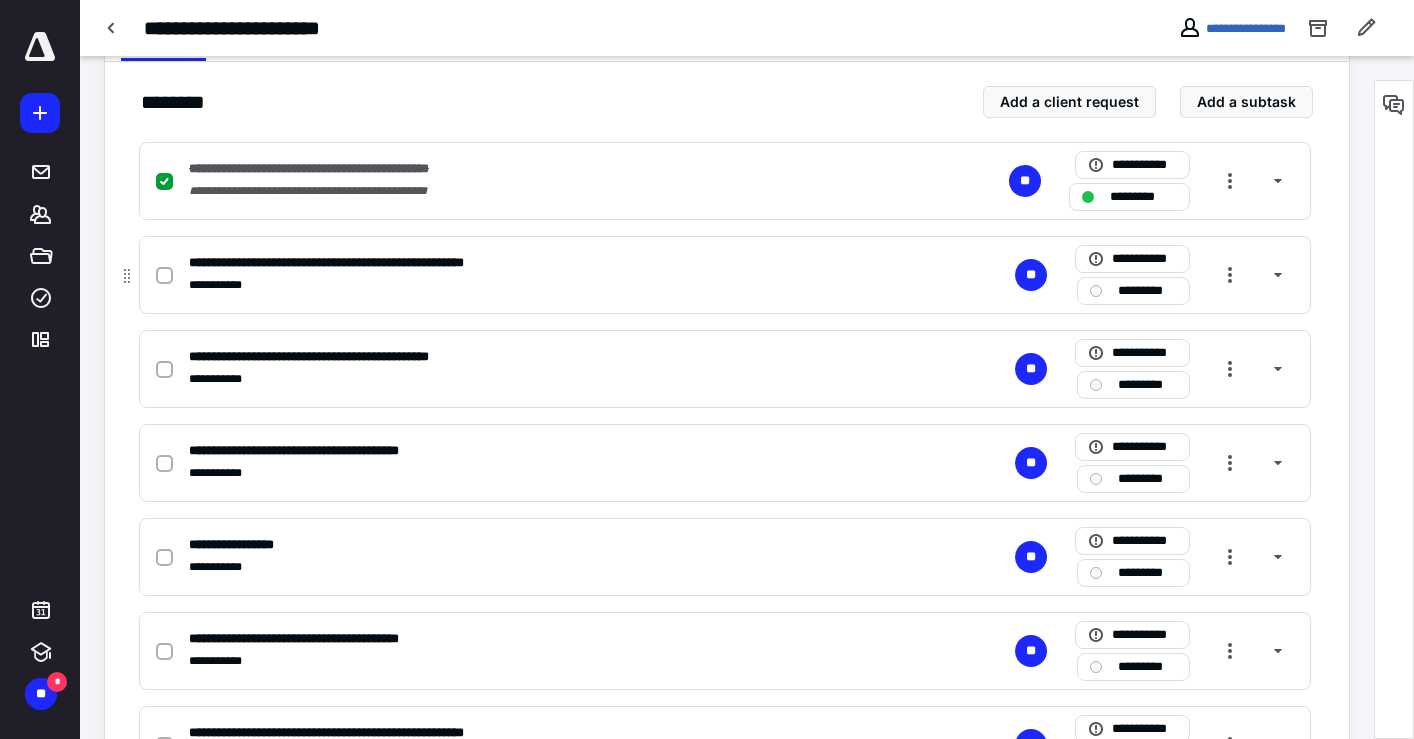 click 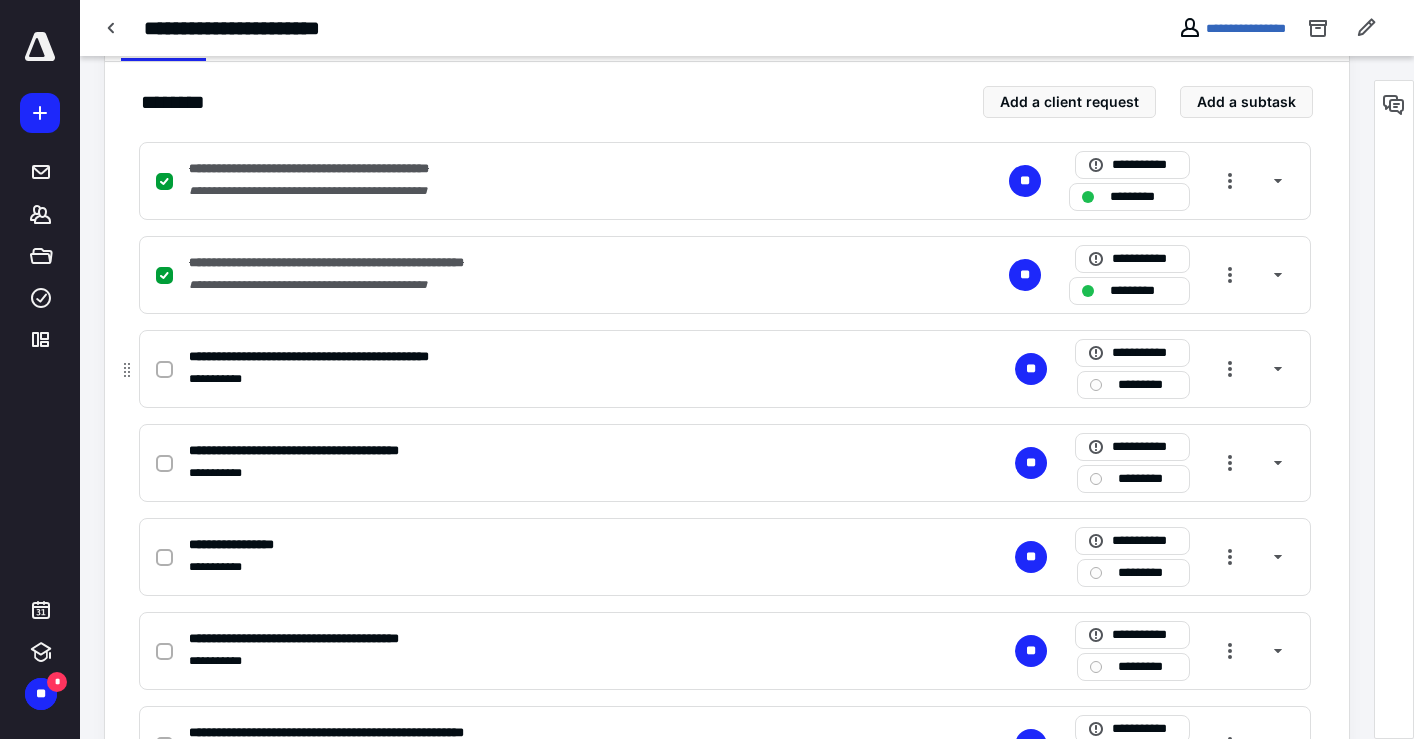 click 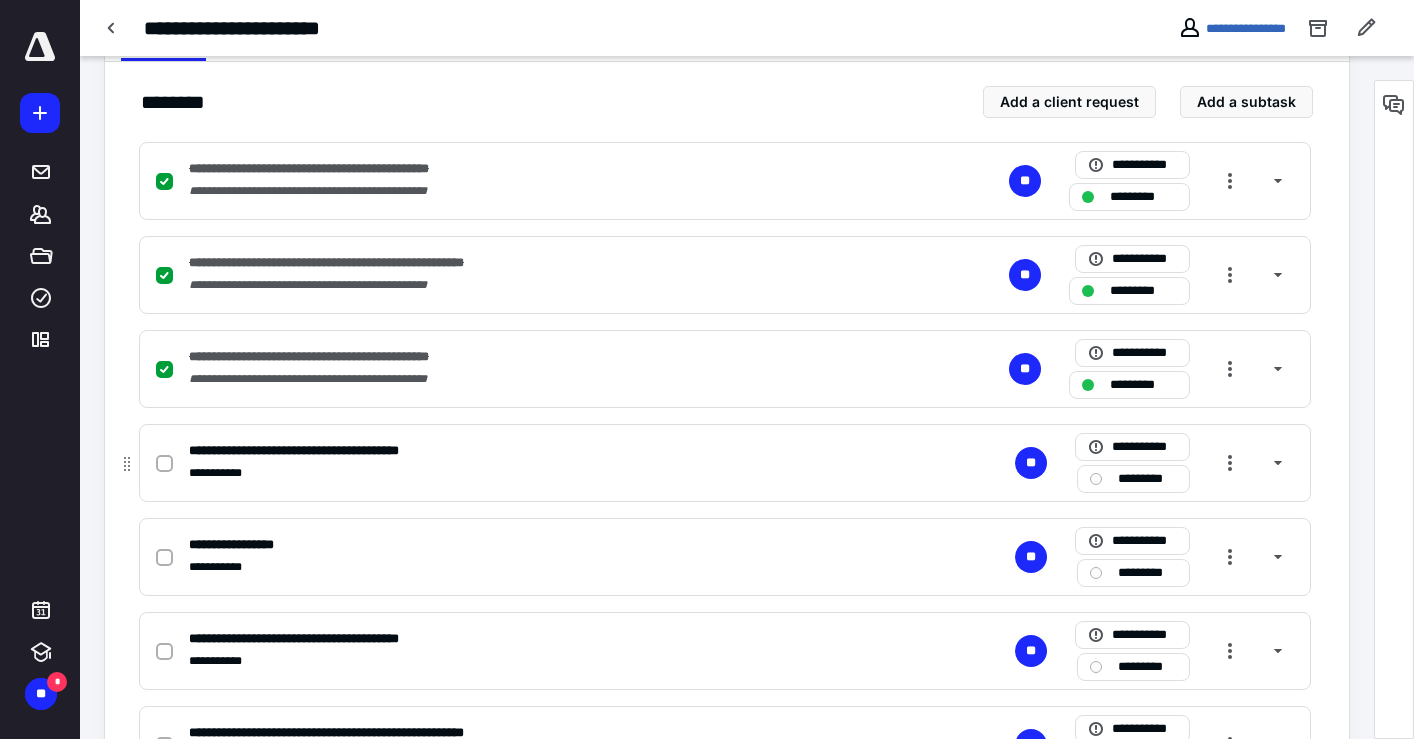 click 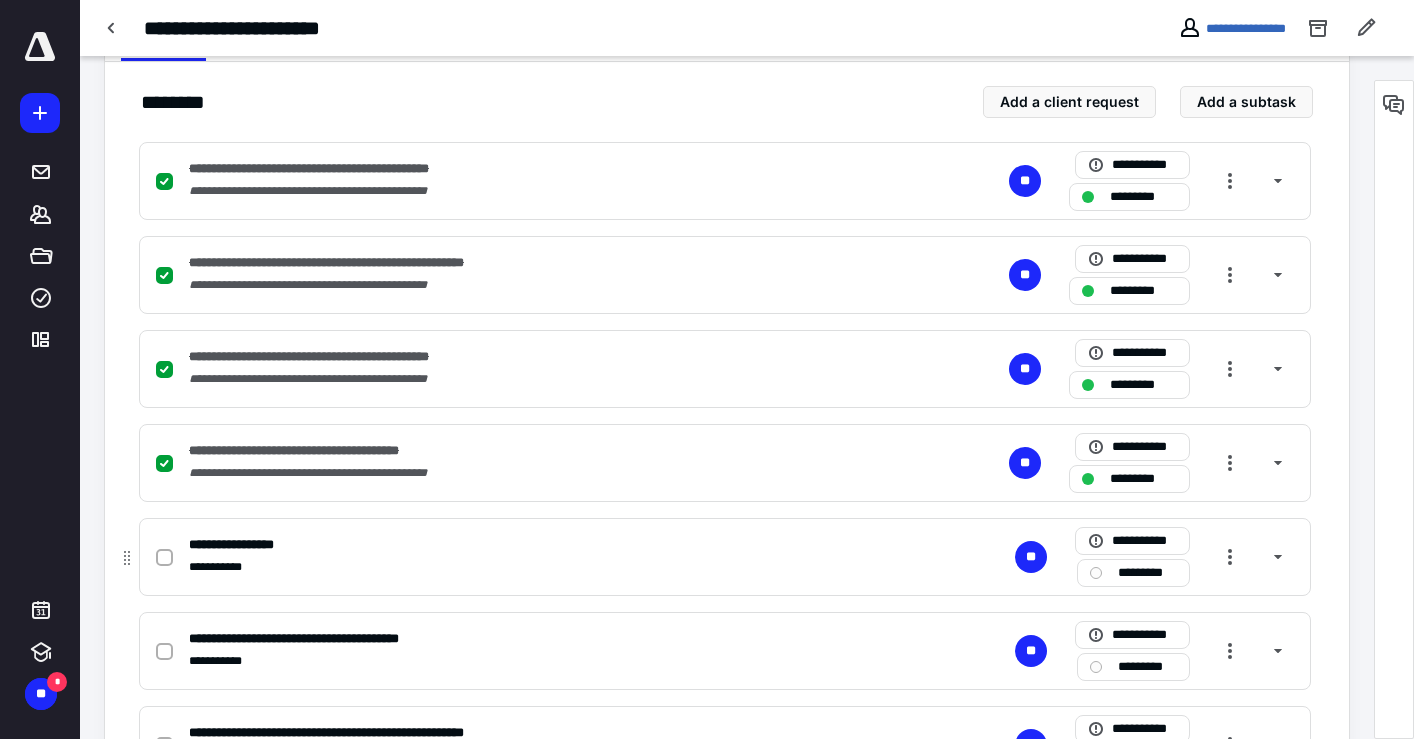 click 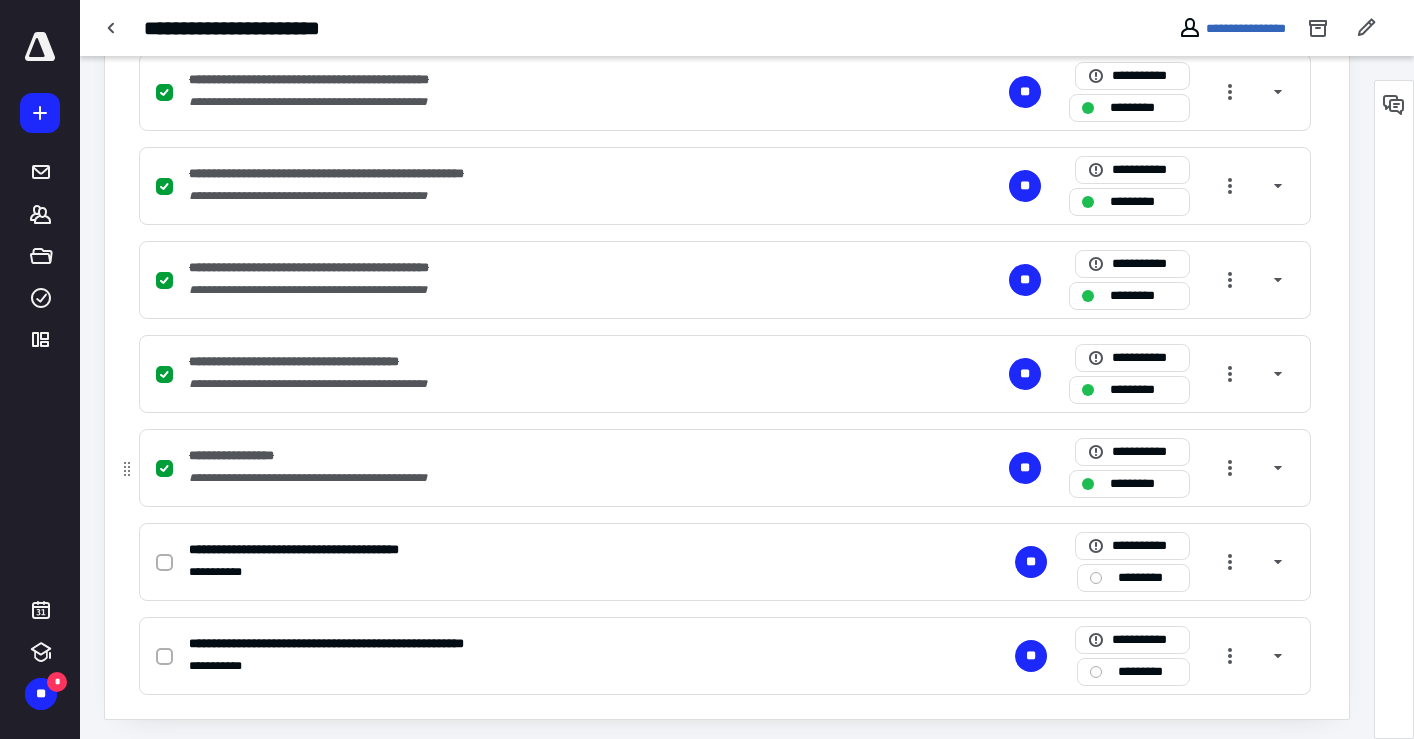 scroll, scrollTop: 530, scrollLeft: 0, axis: vertical 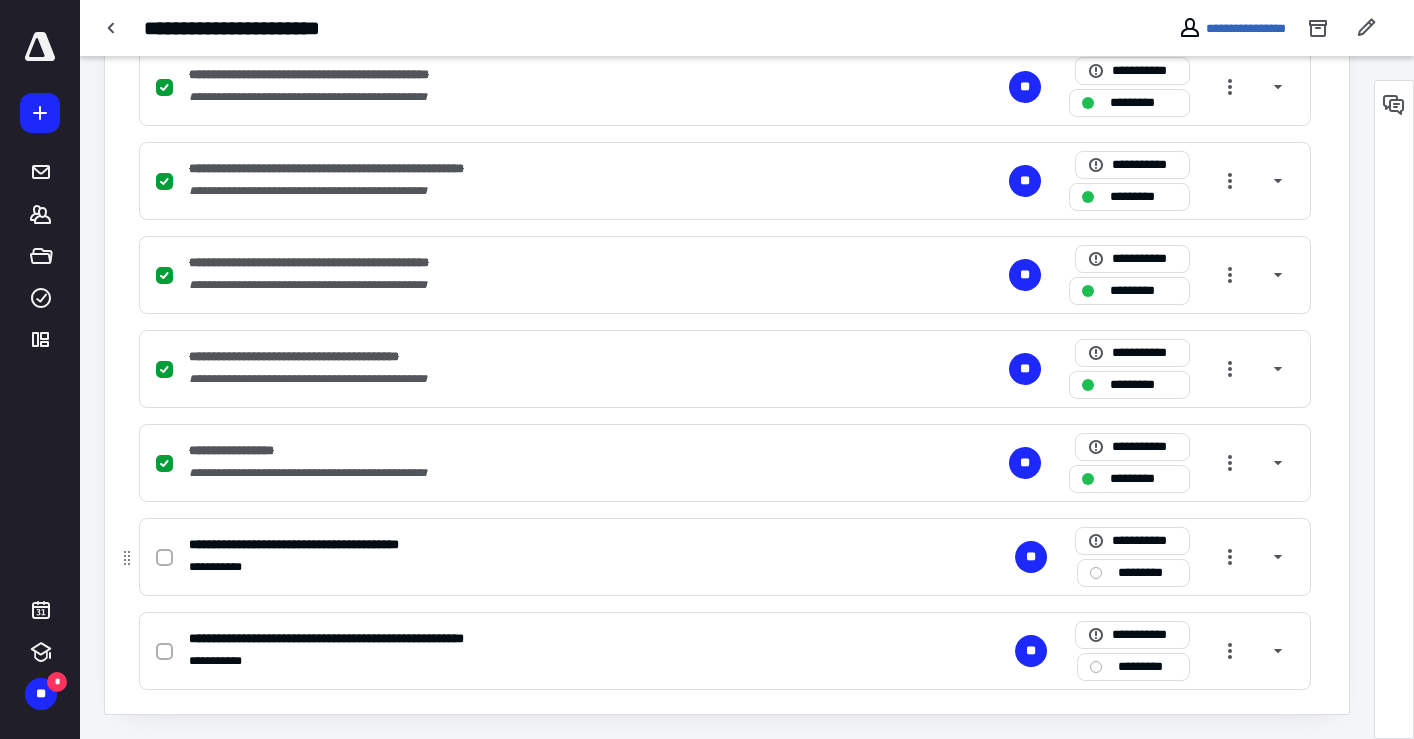 click at bounding box center [164, 558] 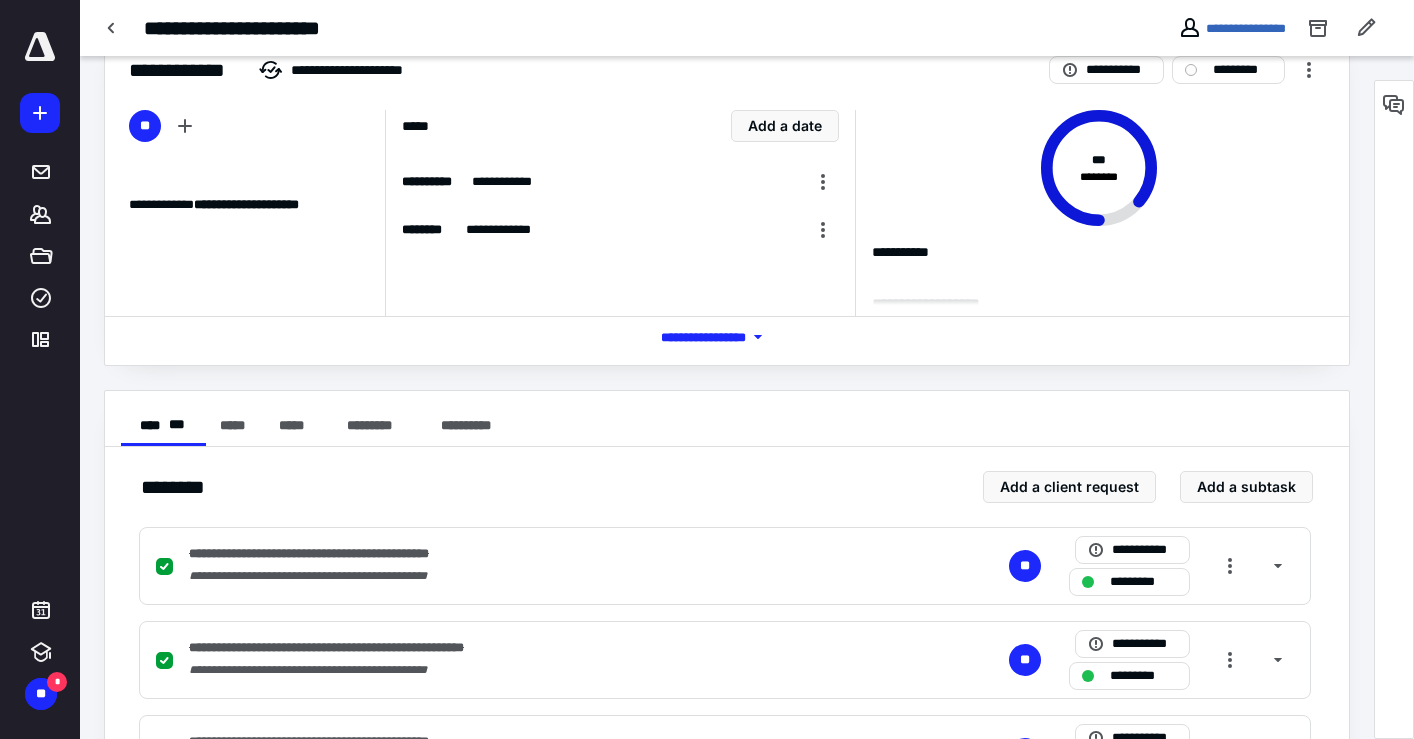 scroll, scrollTop: 0, scrollLeft: 0, axis: both 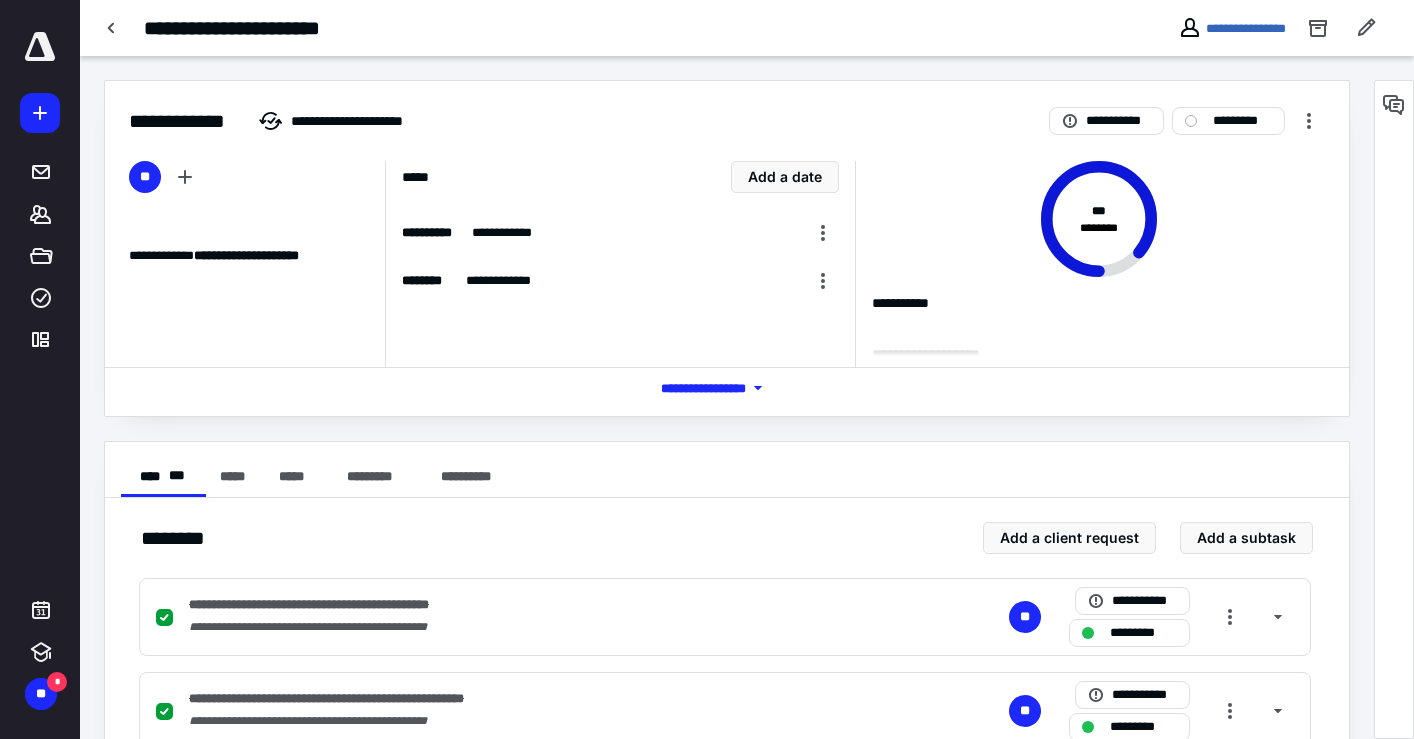 click on "********" 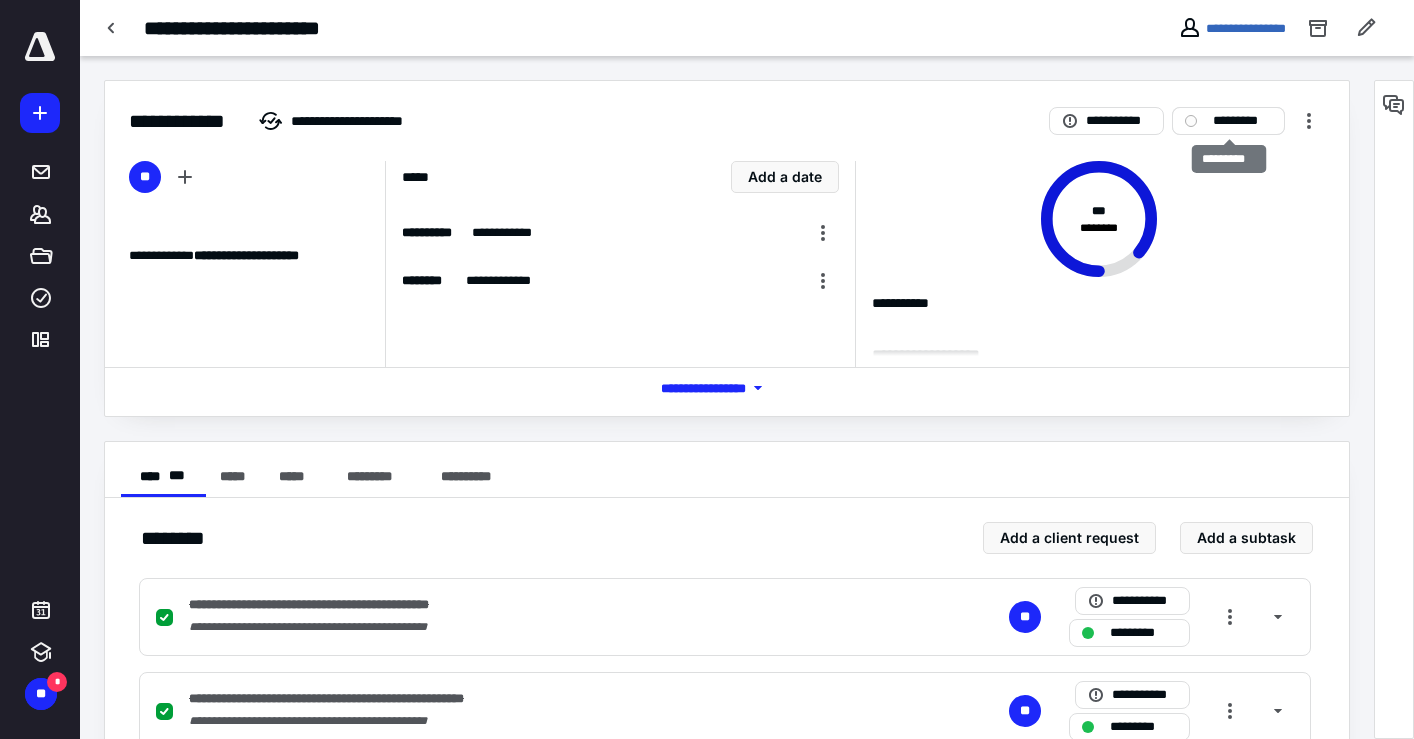 click on "*********" at bounding box center (1242, 121) 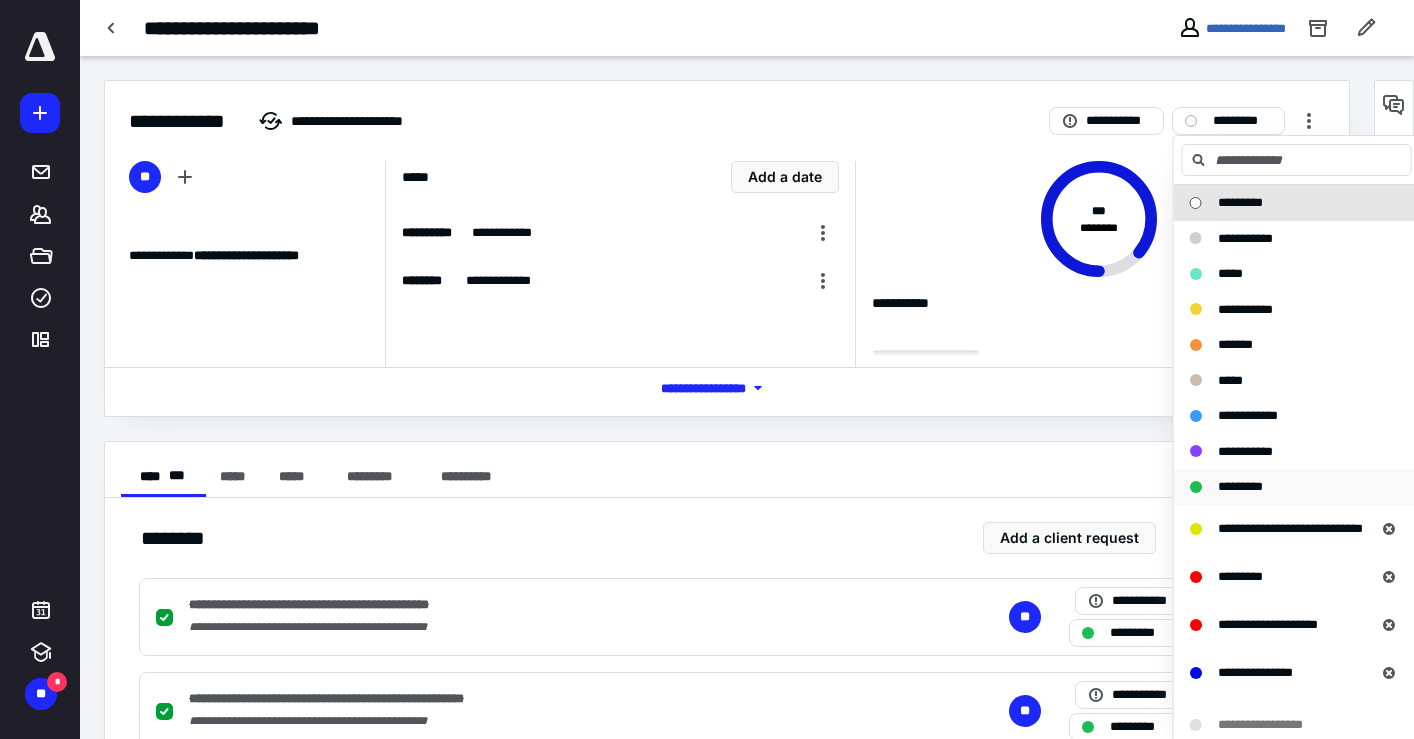 click on "*********" at bounding box center [1240, 486] 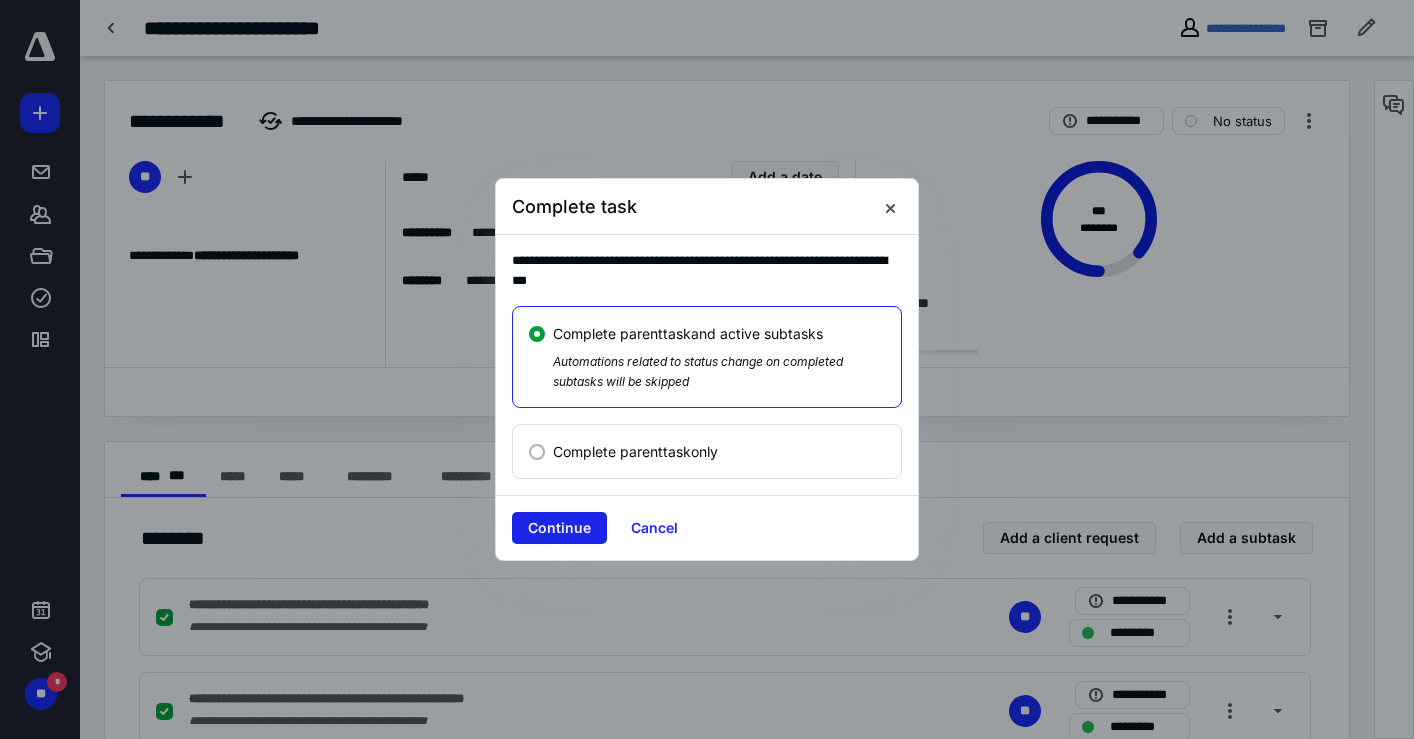 click on "Continue" at bounding box center [559, 528] 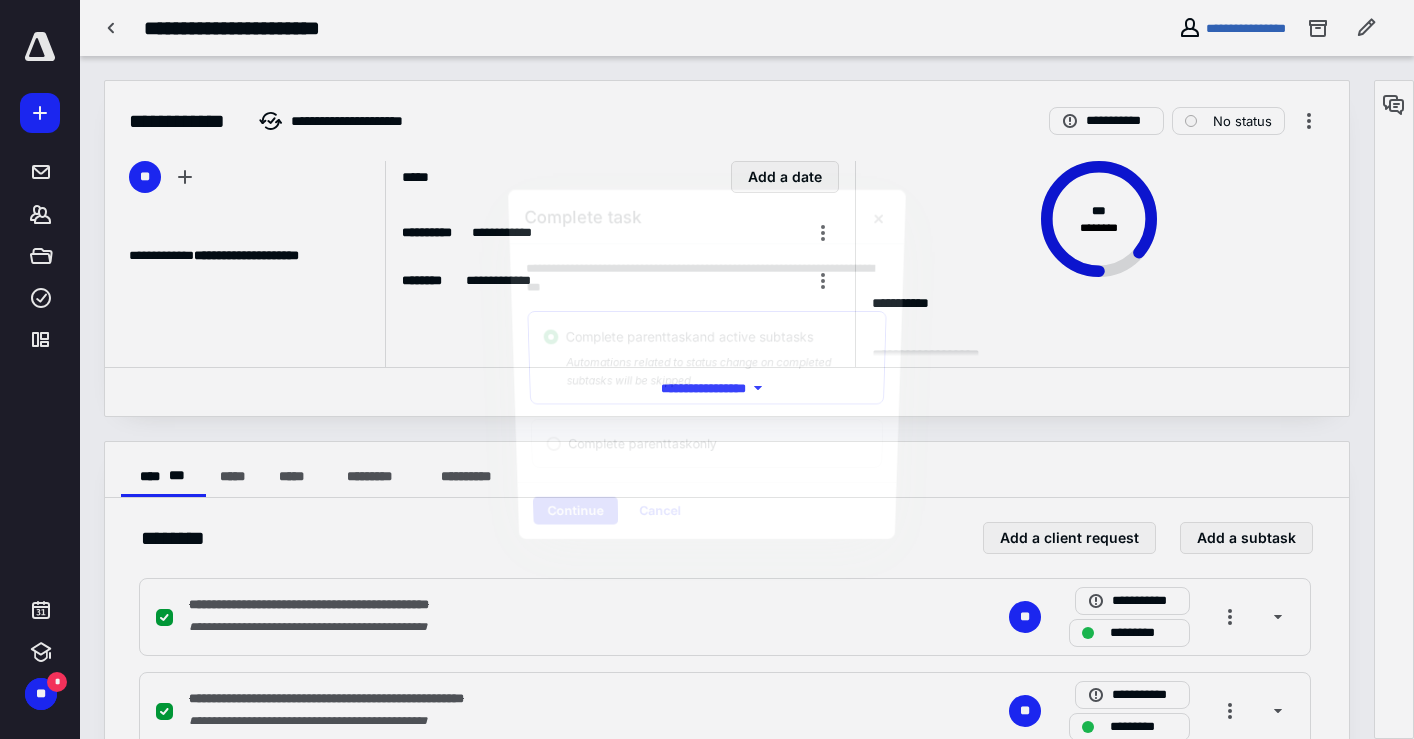 checkbox on "true" 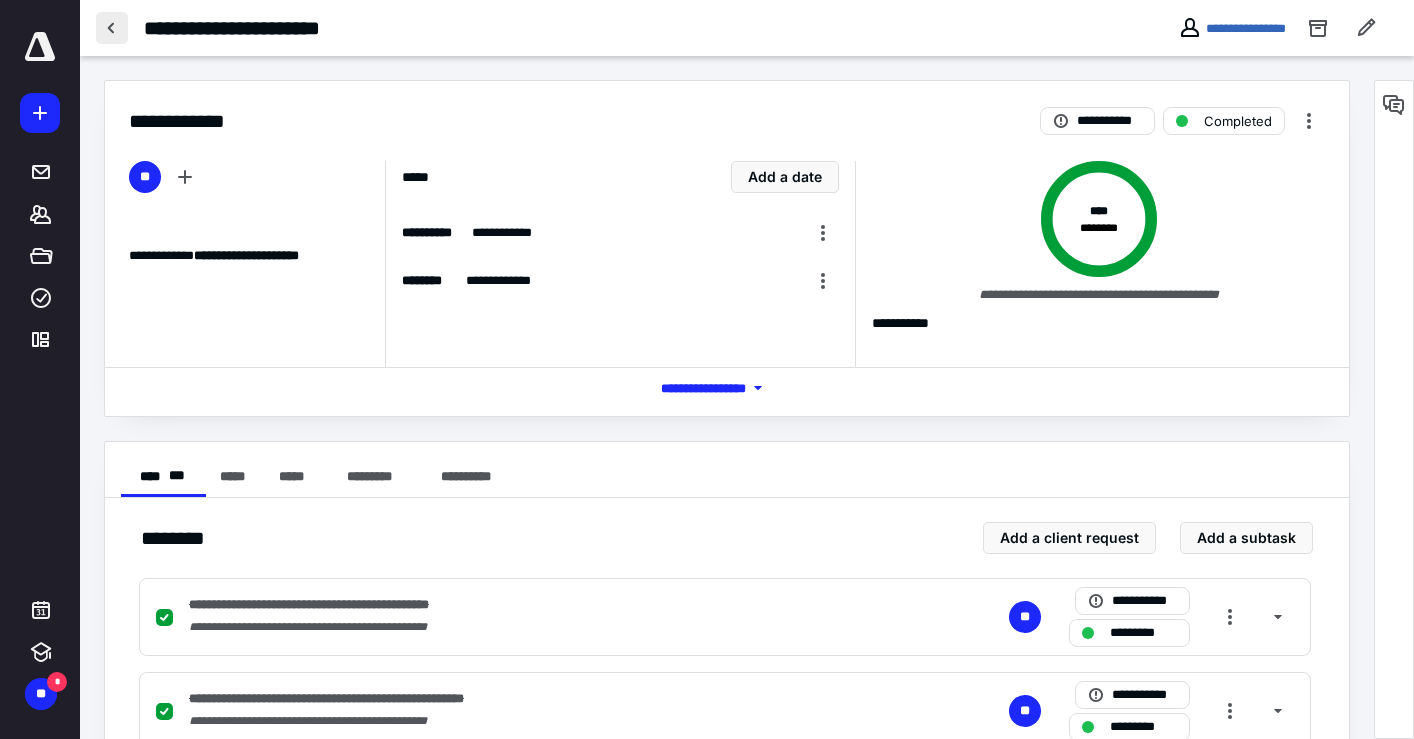 click at bounding box center [112, 28] 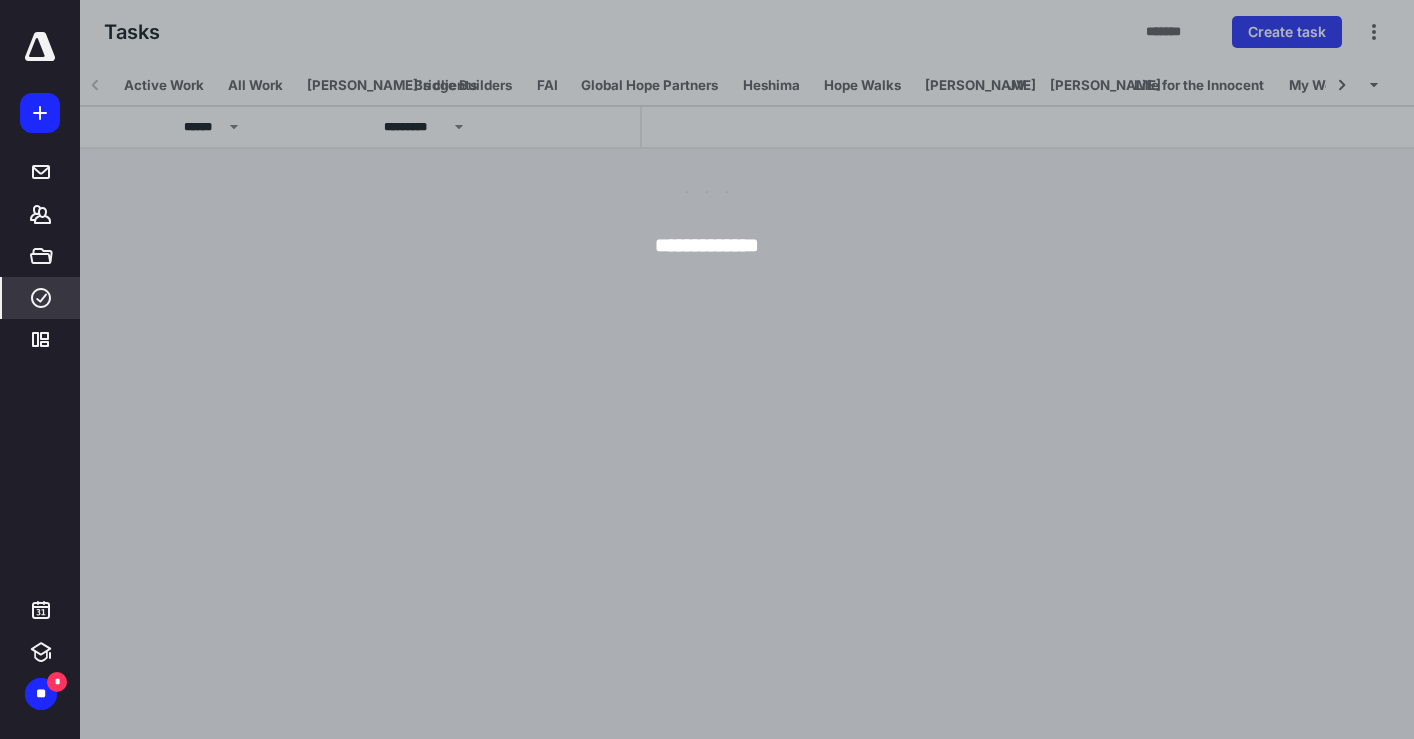 scroll, scrollTop: 0, scrollLeft: 33, axis: horizontal 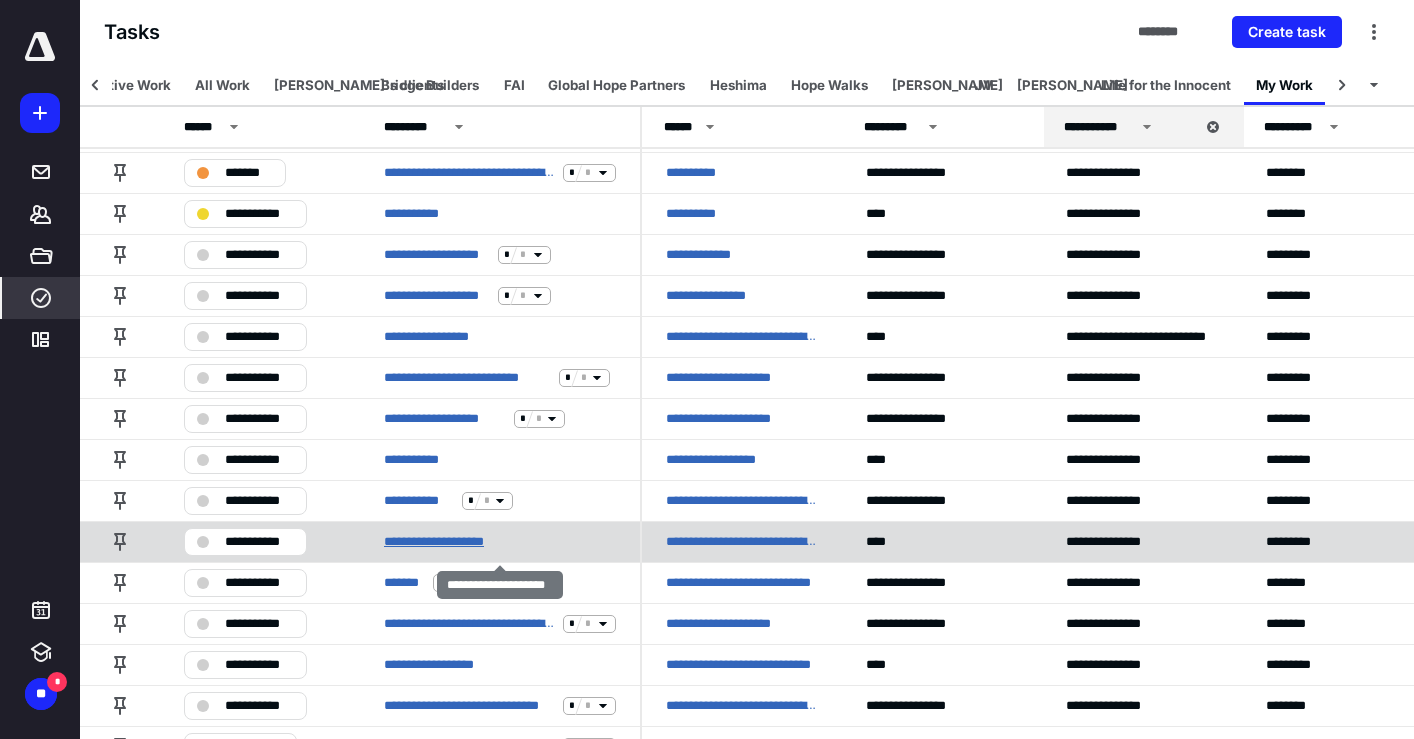 click on "**********" at bounding box center (441, 542) 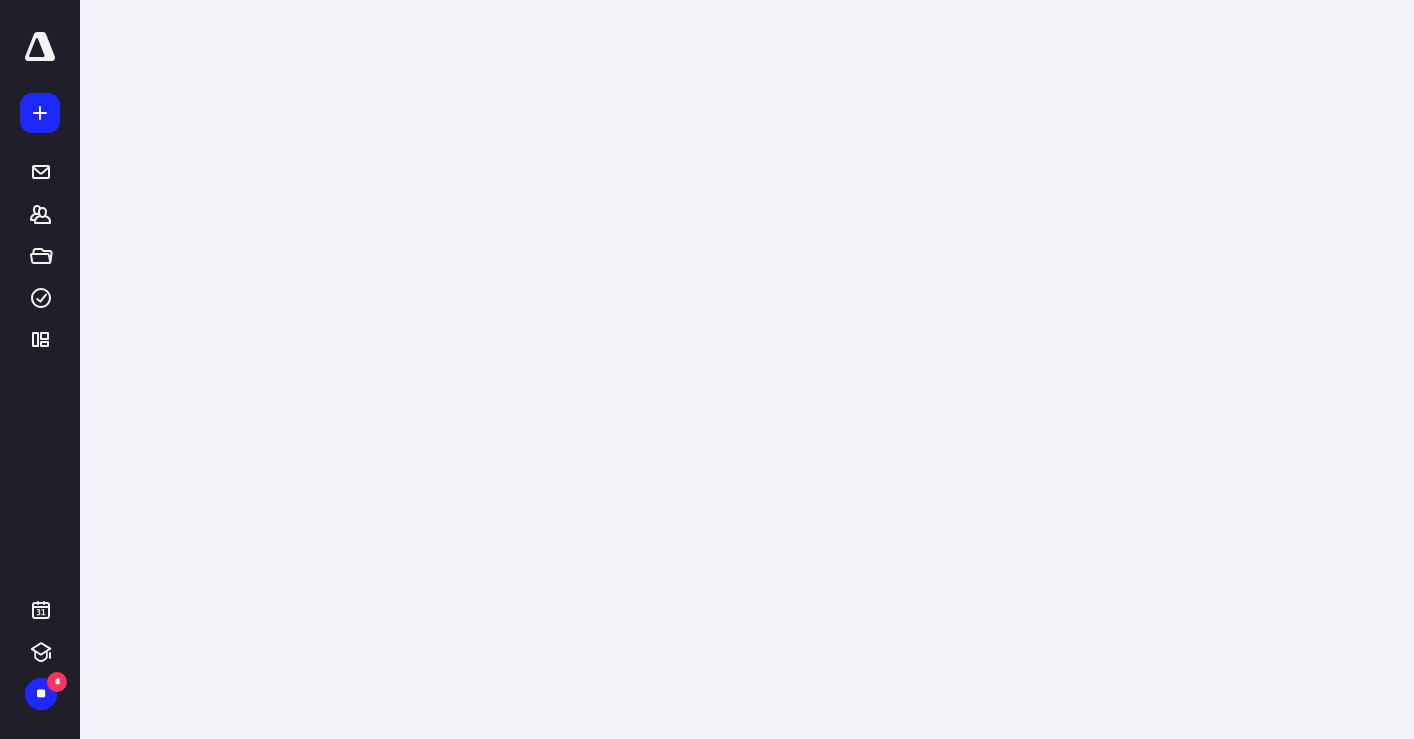 scroll, scrollTop: 0, scrollLeft: 0, axis: both 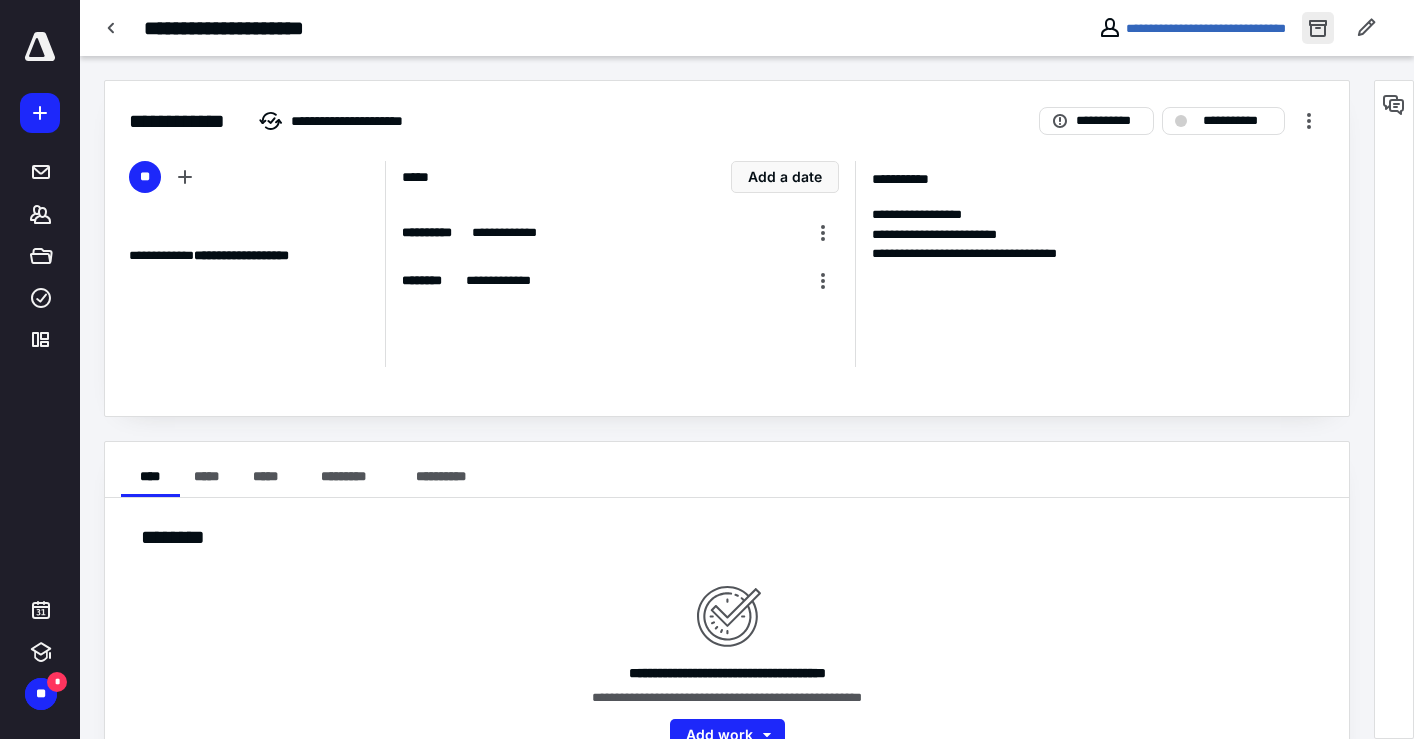 click at bounding box center (1318, 28) 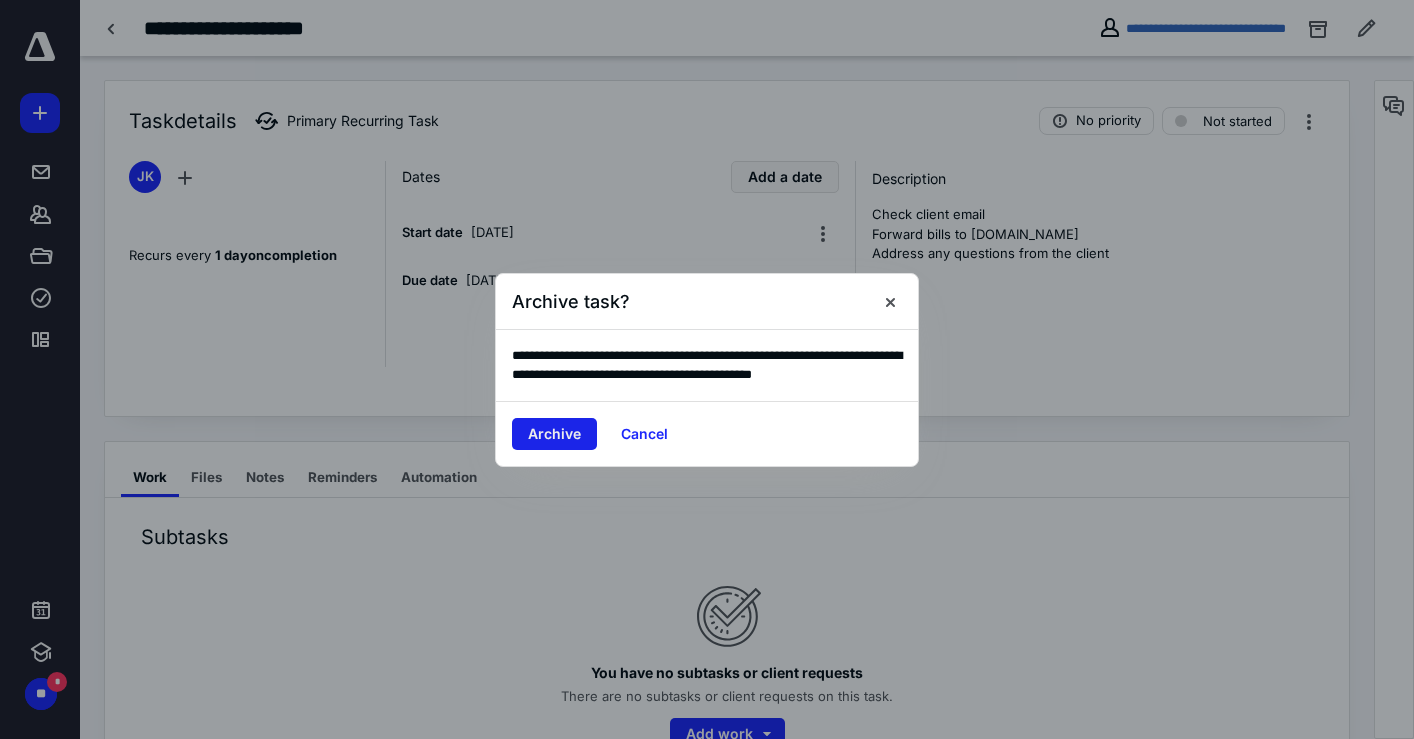 click on "Archive" at bounding box center (554, 434) 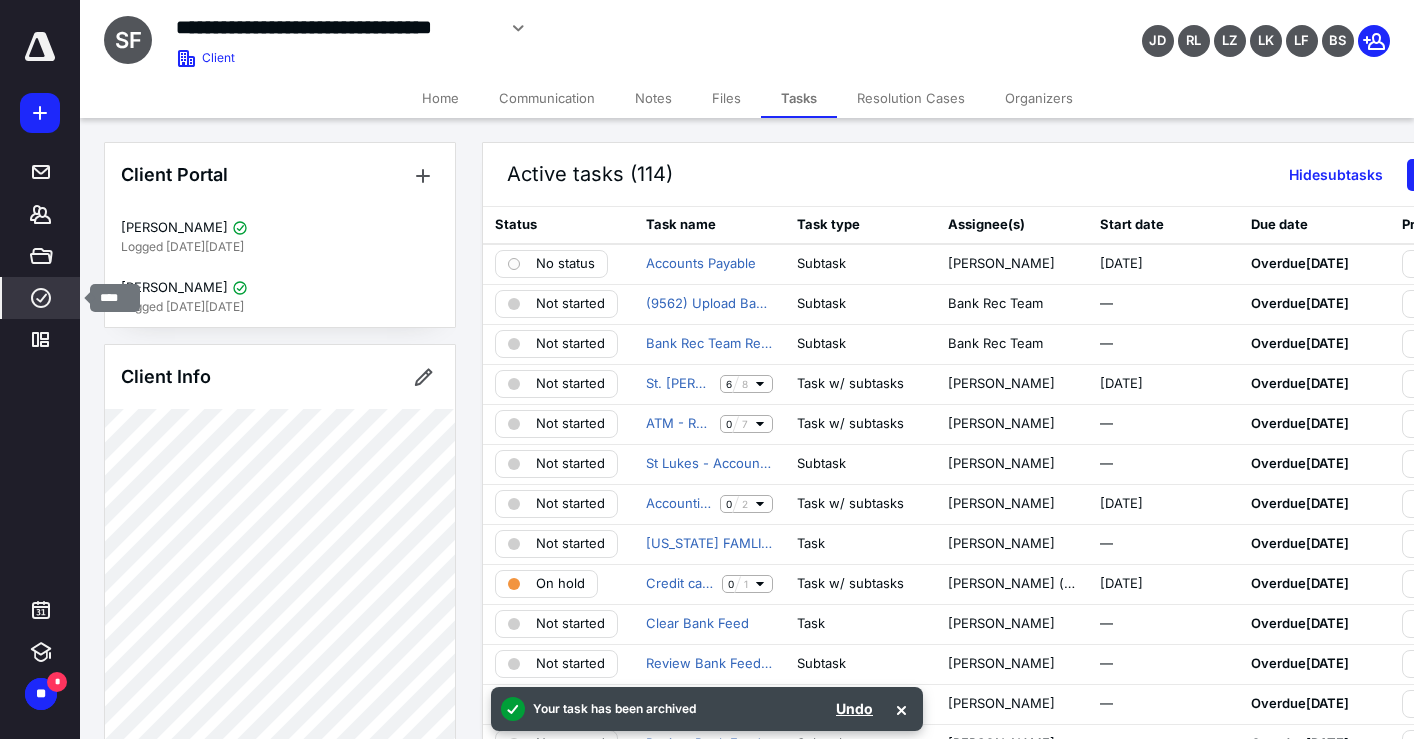 click 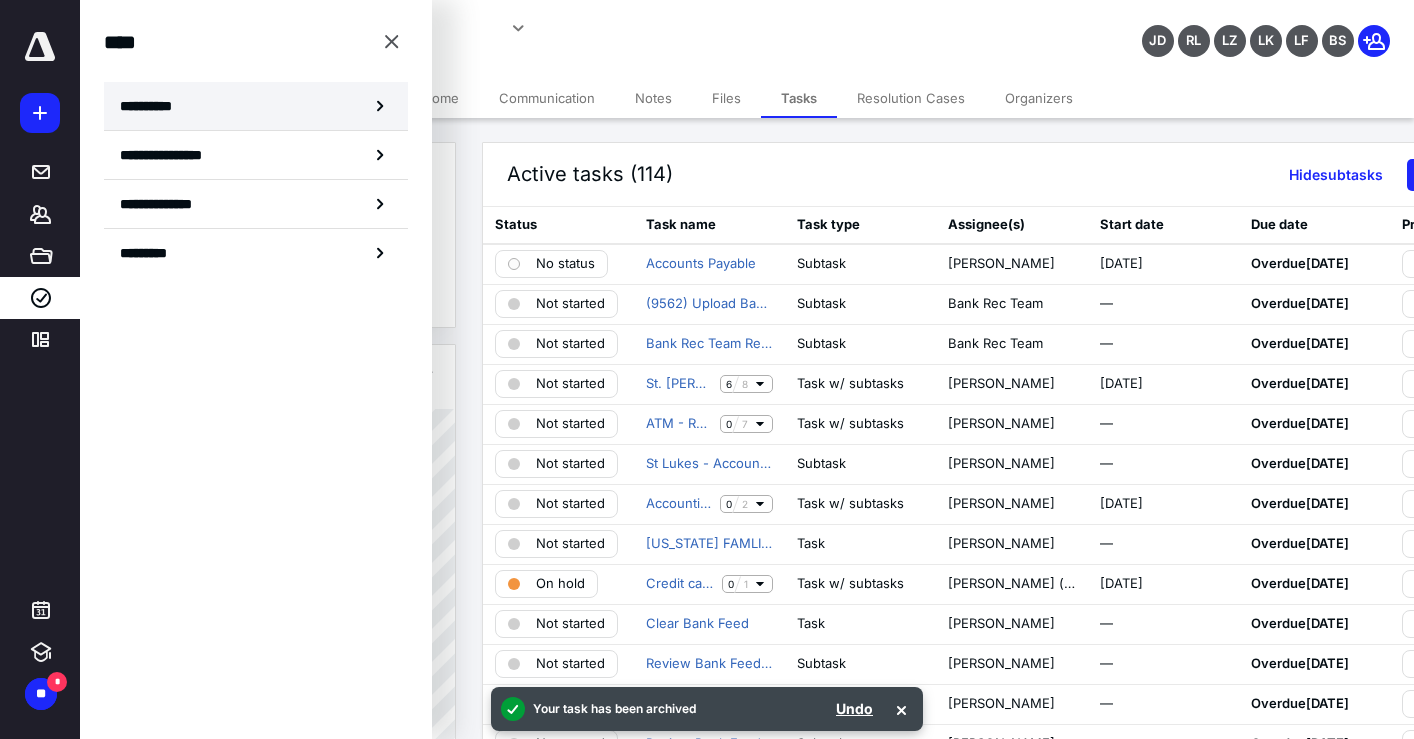 click on "**********" at bounding box center (153, 106) 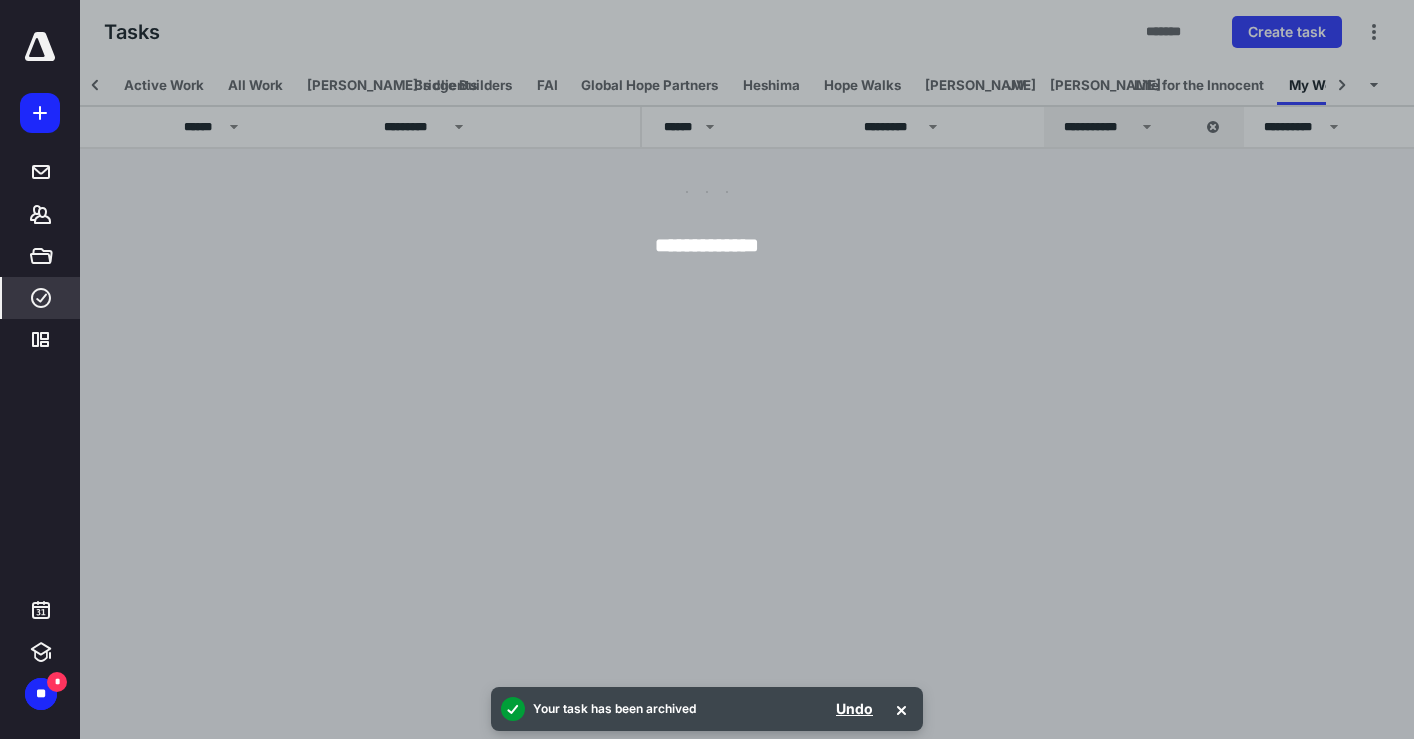 scroll, scrollTop: 0, scrollLeft: 33, axis: horizontal 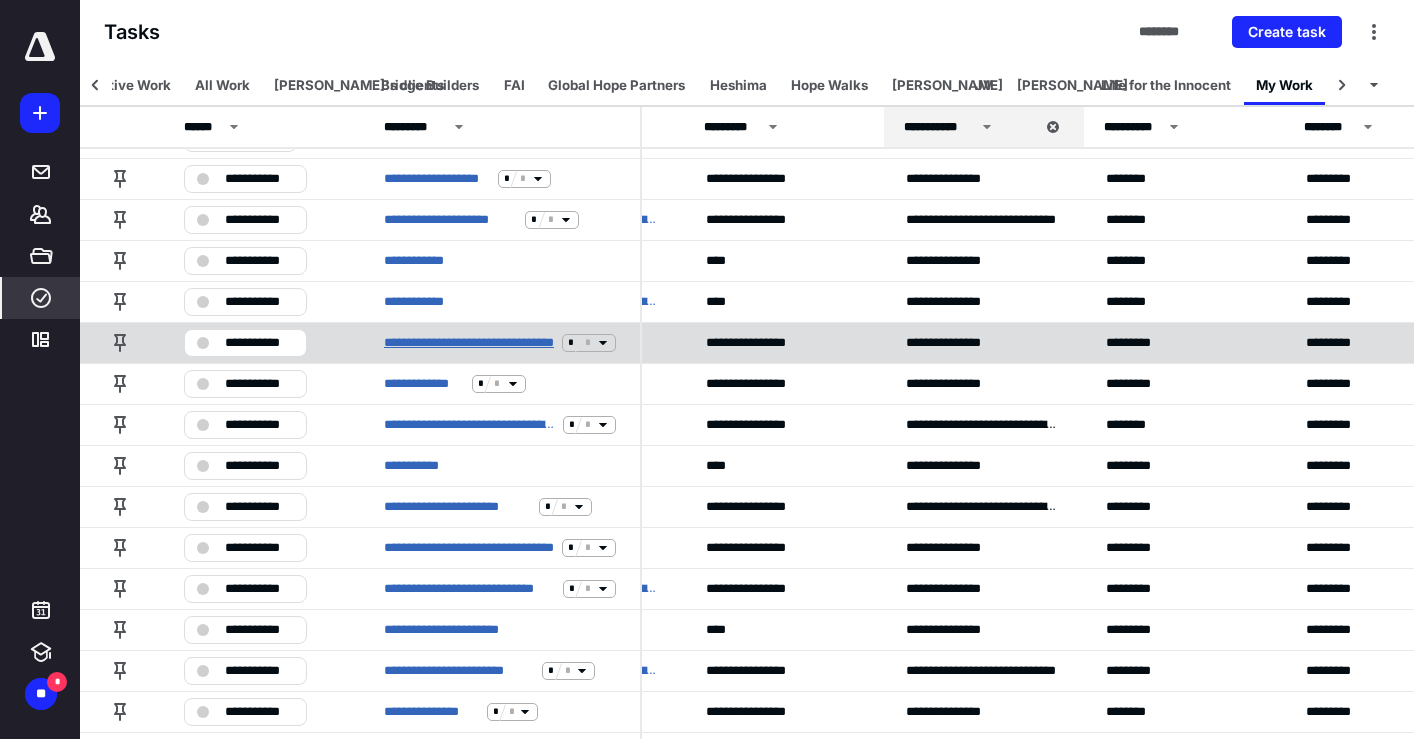 click on "**********" at bounding box center (469, 343) 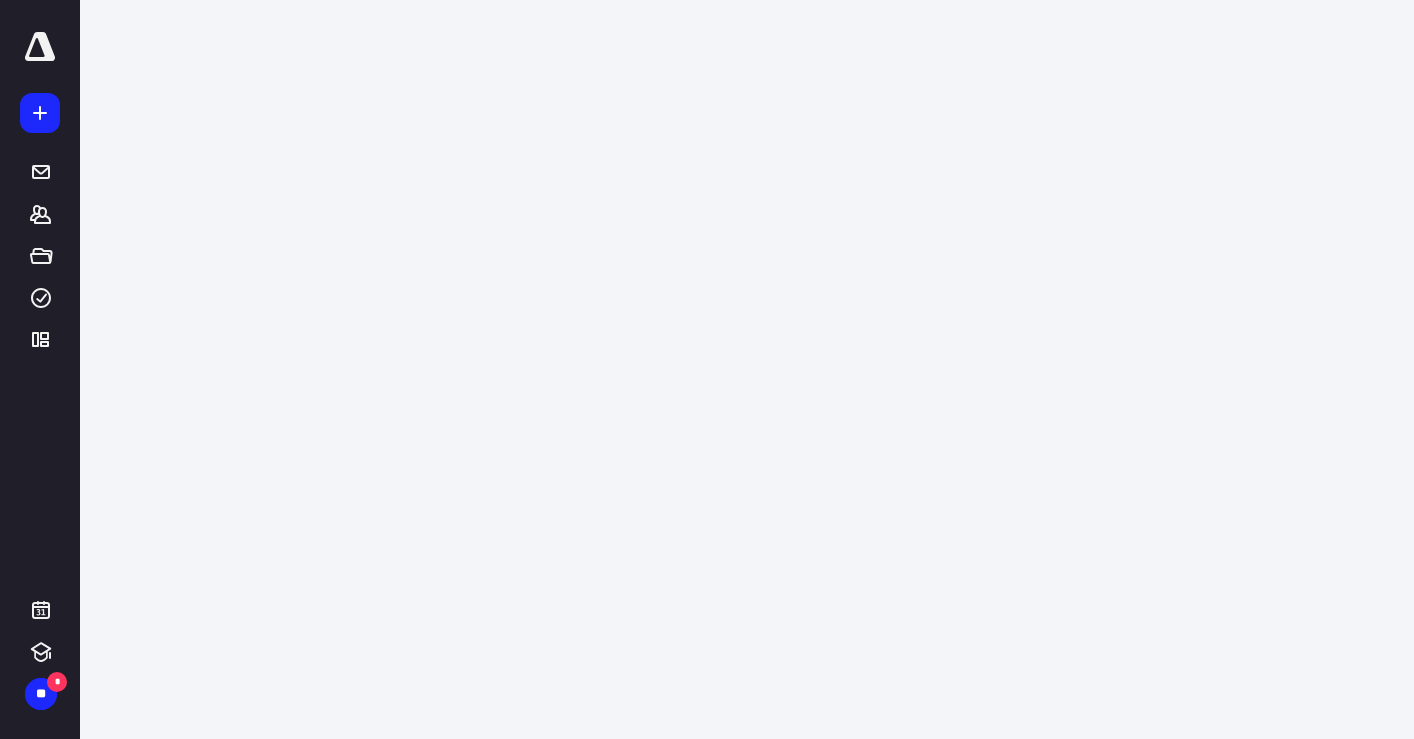 scroll, scrollTop: 0, scrollLeft: 0, axis: both 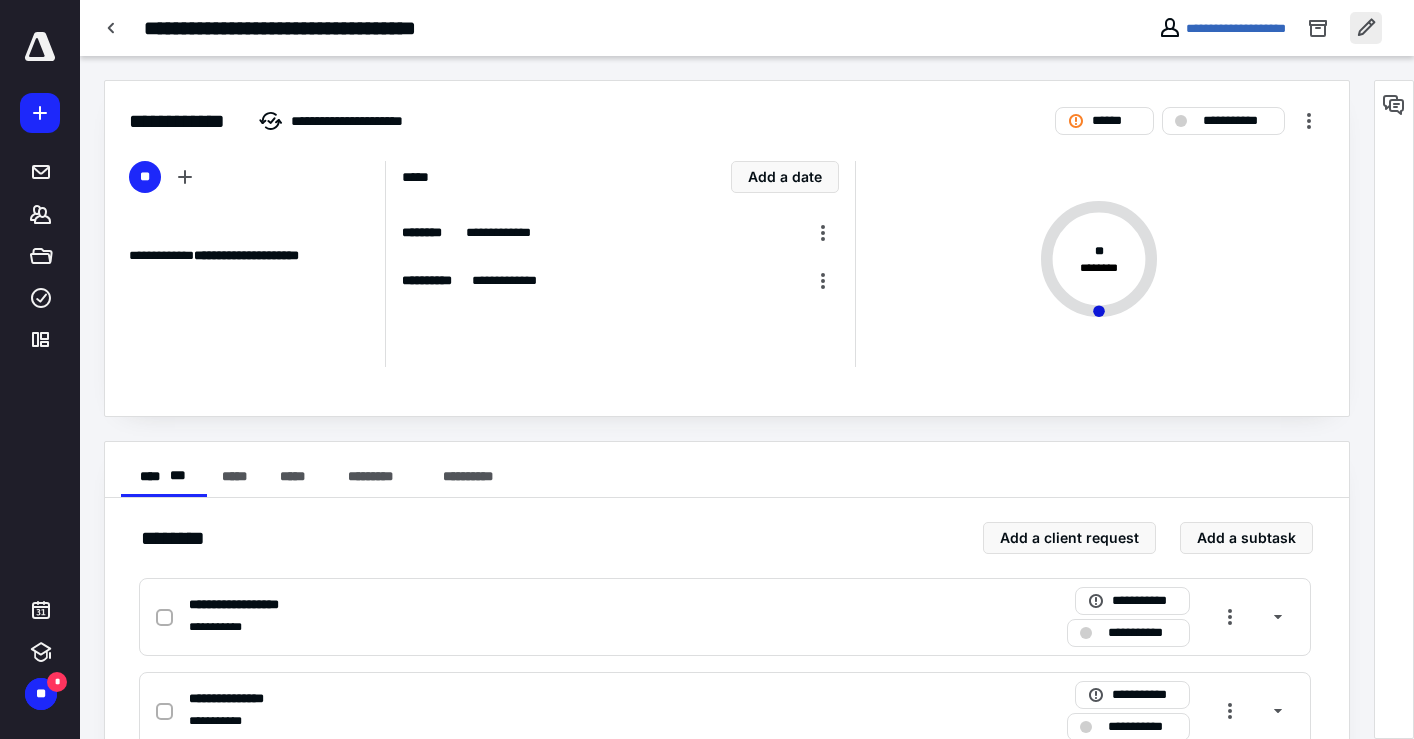 click at bounding box center [1366, 28] 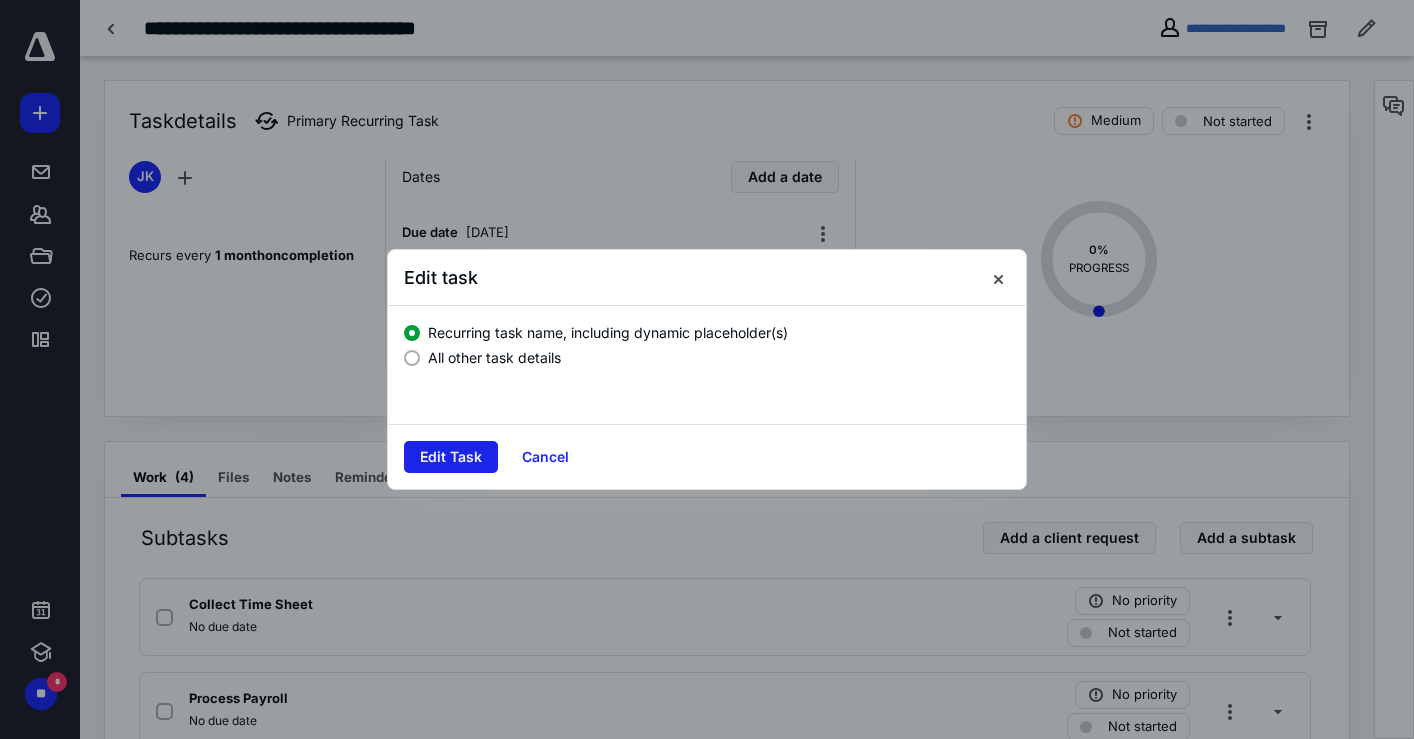 click on "Edit Task" at bounding box center [451, 457] 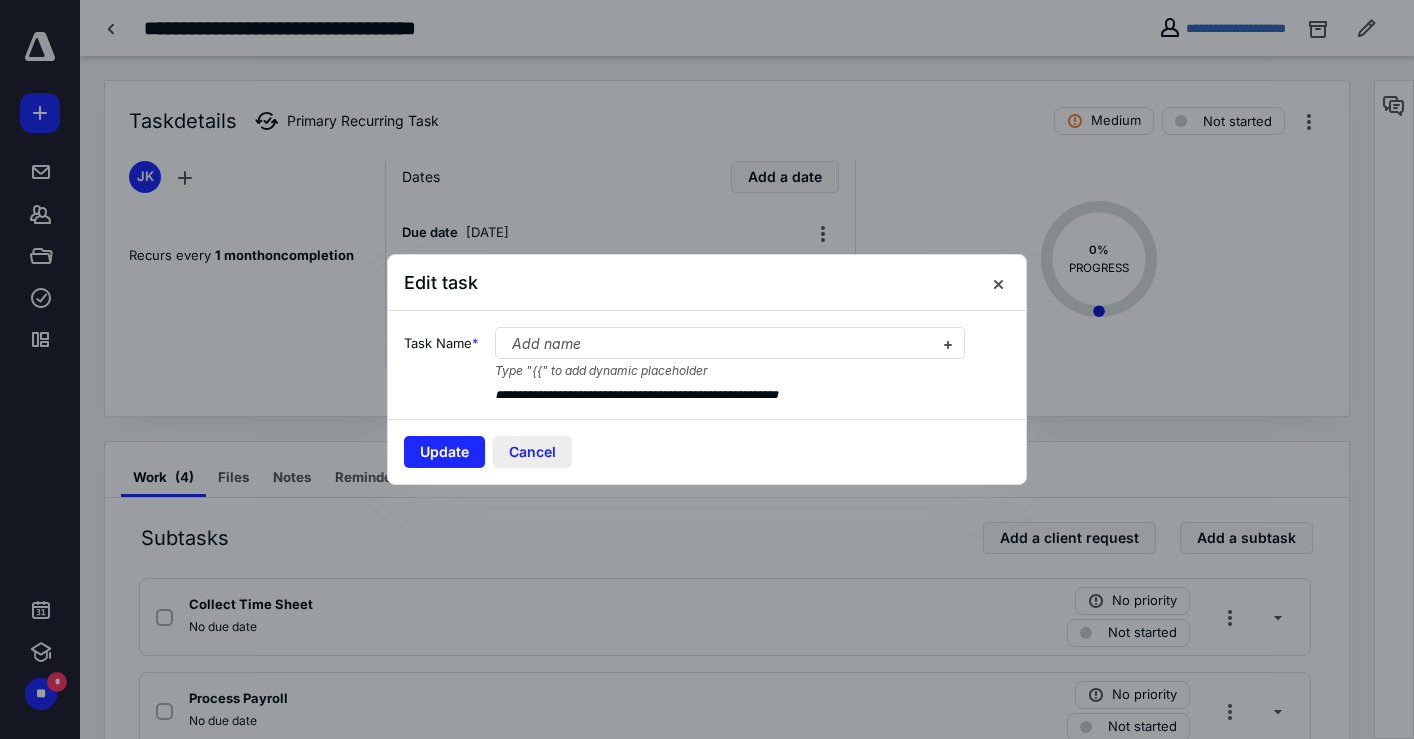 click on "Cancel" at bounding box center (532, 452) 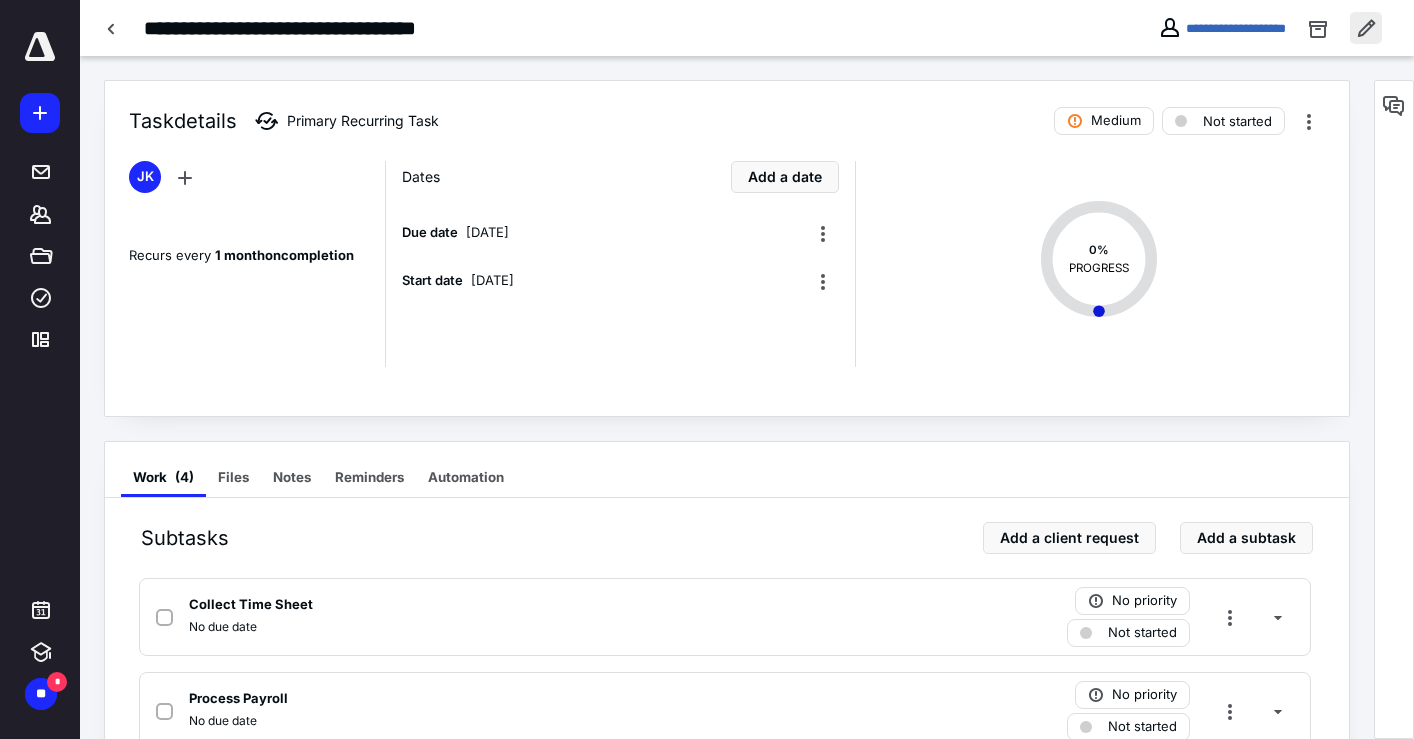 click at bounding box center [1366, 28] 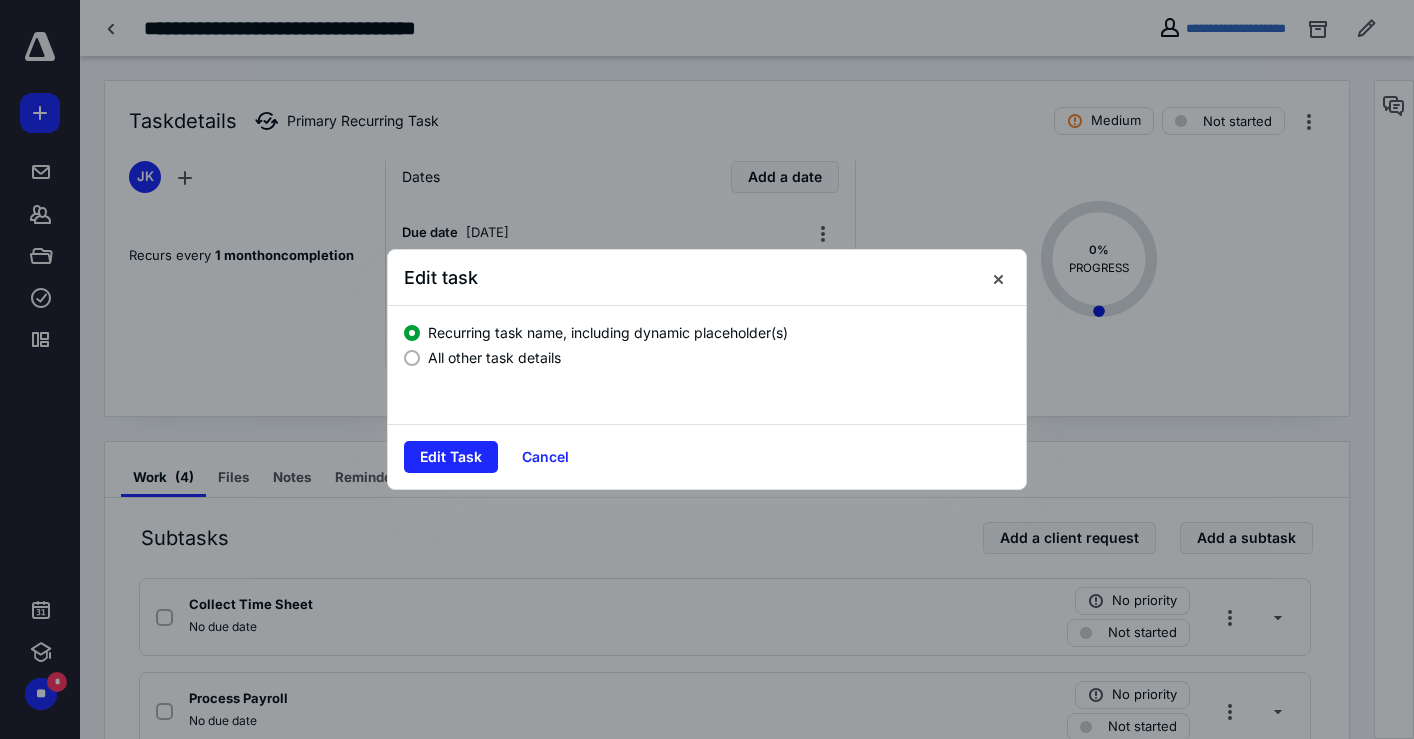 click on "All other task details" at bounding box center [494, 357] 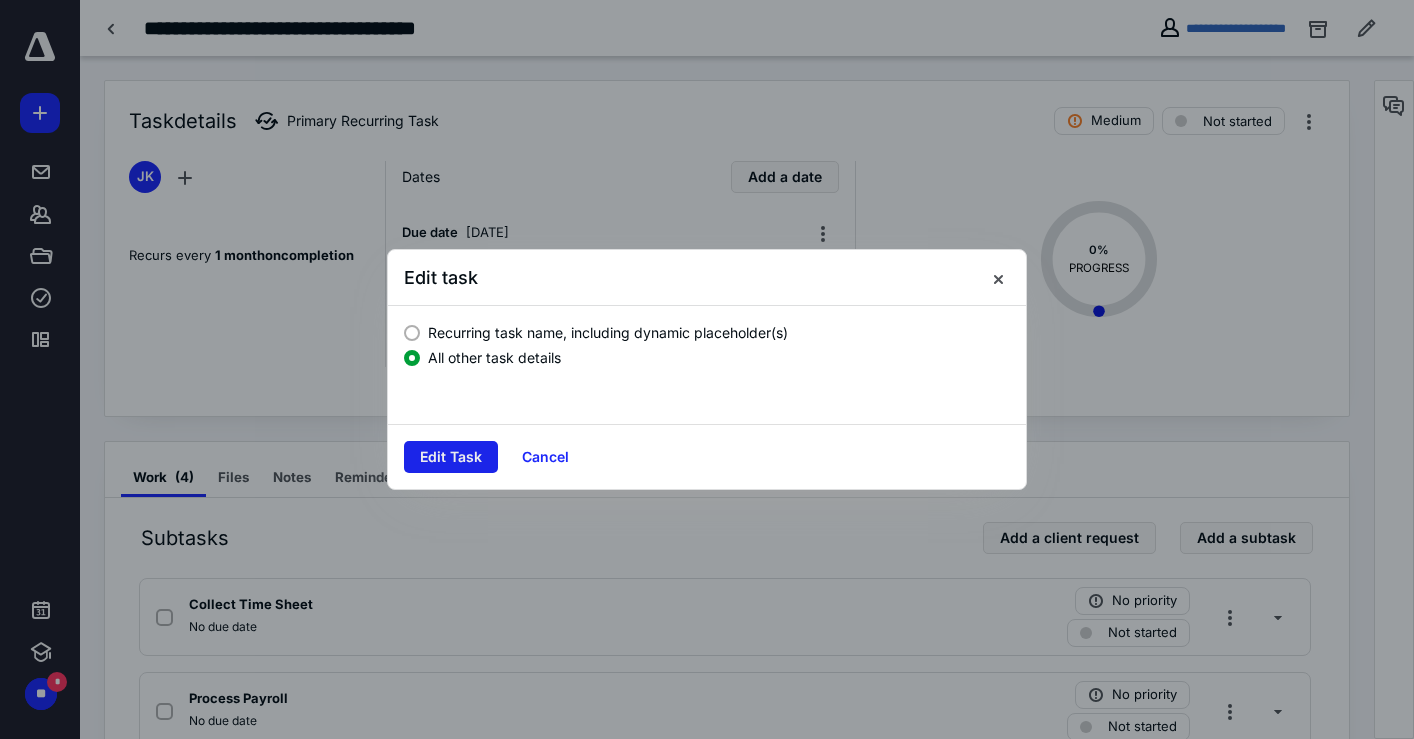click on "Edit Task" at bounding box center [451, 457] 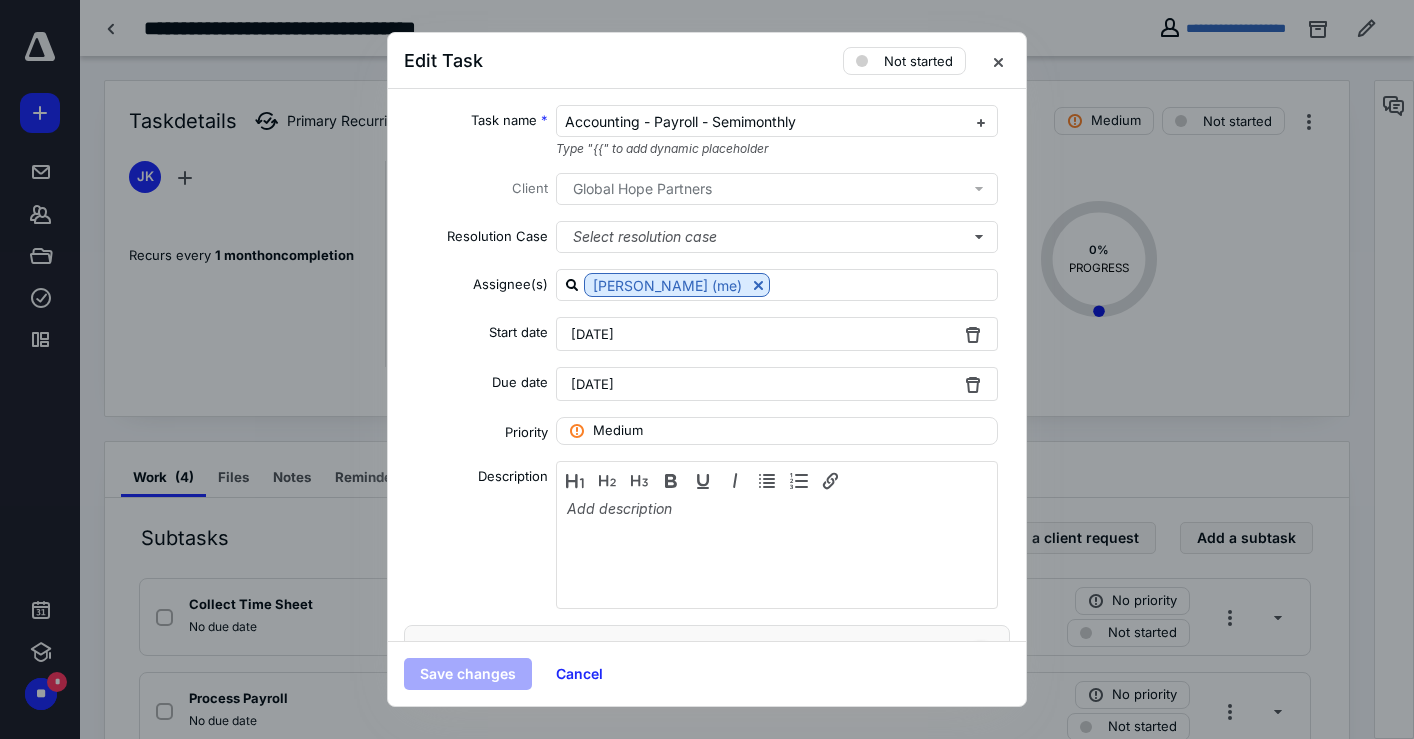 click on "July 12, 2025" at bounding box center [777, 334] 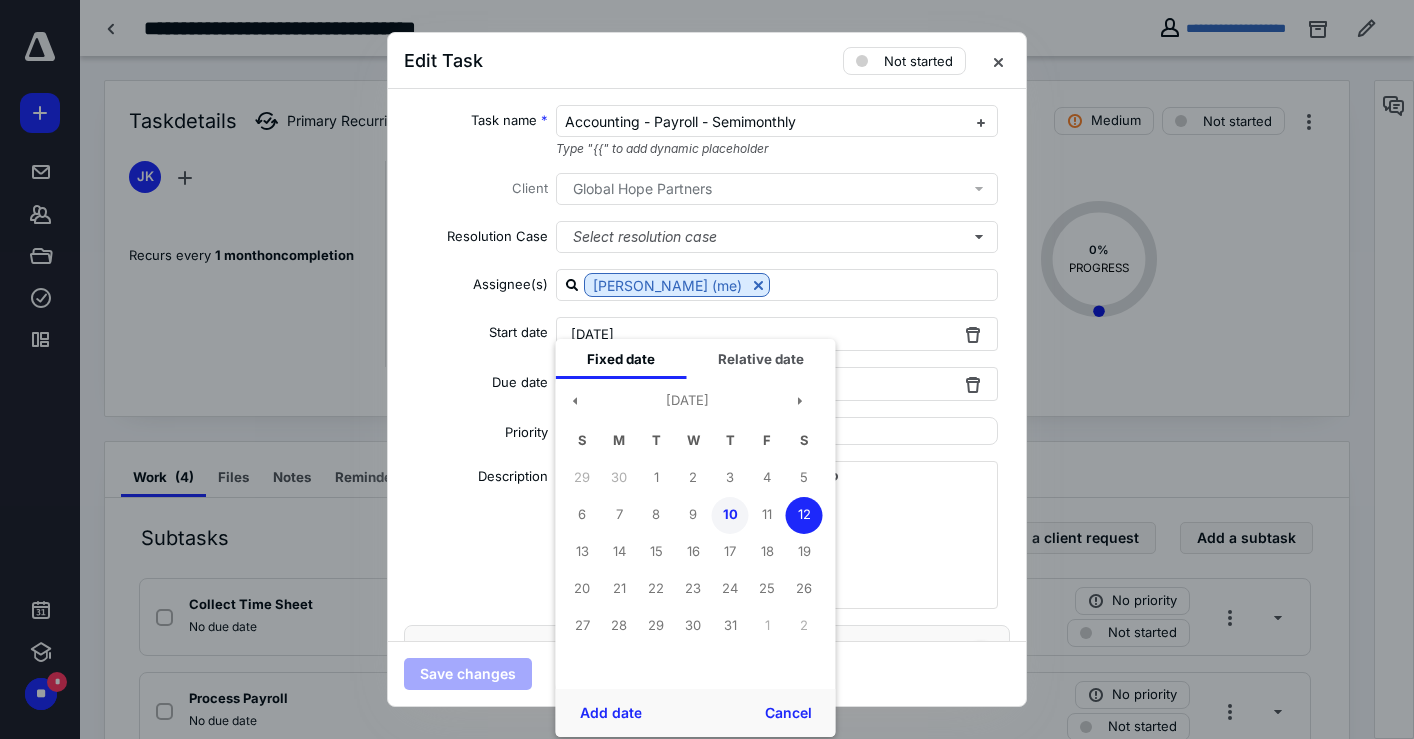 click on "10" at bounding box center (730, 515) 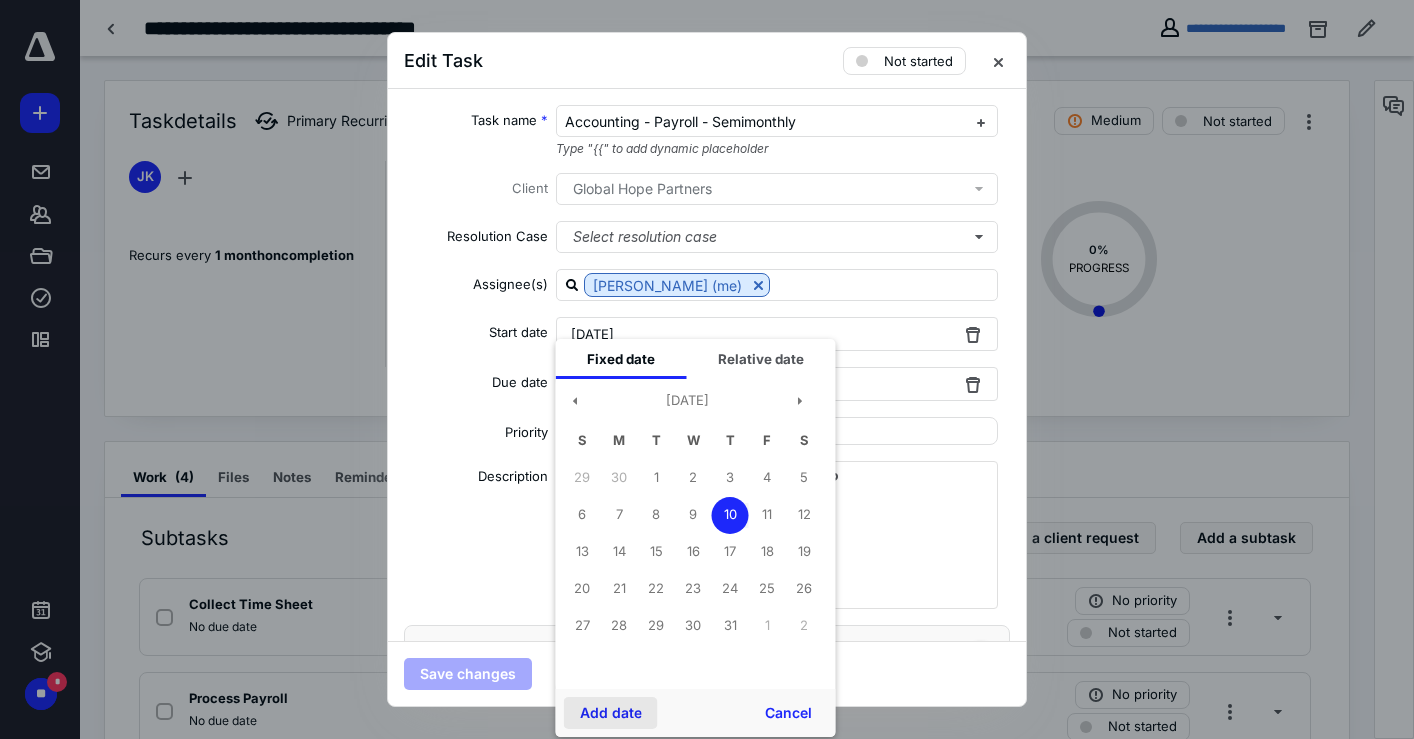 click on "Add date" at bounding box center (611, 713) 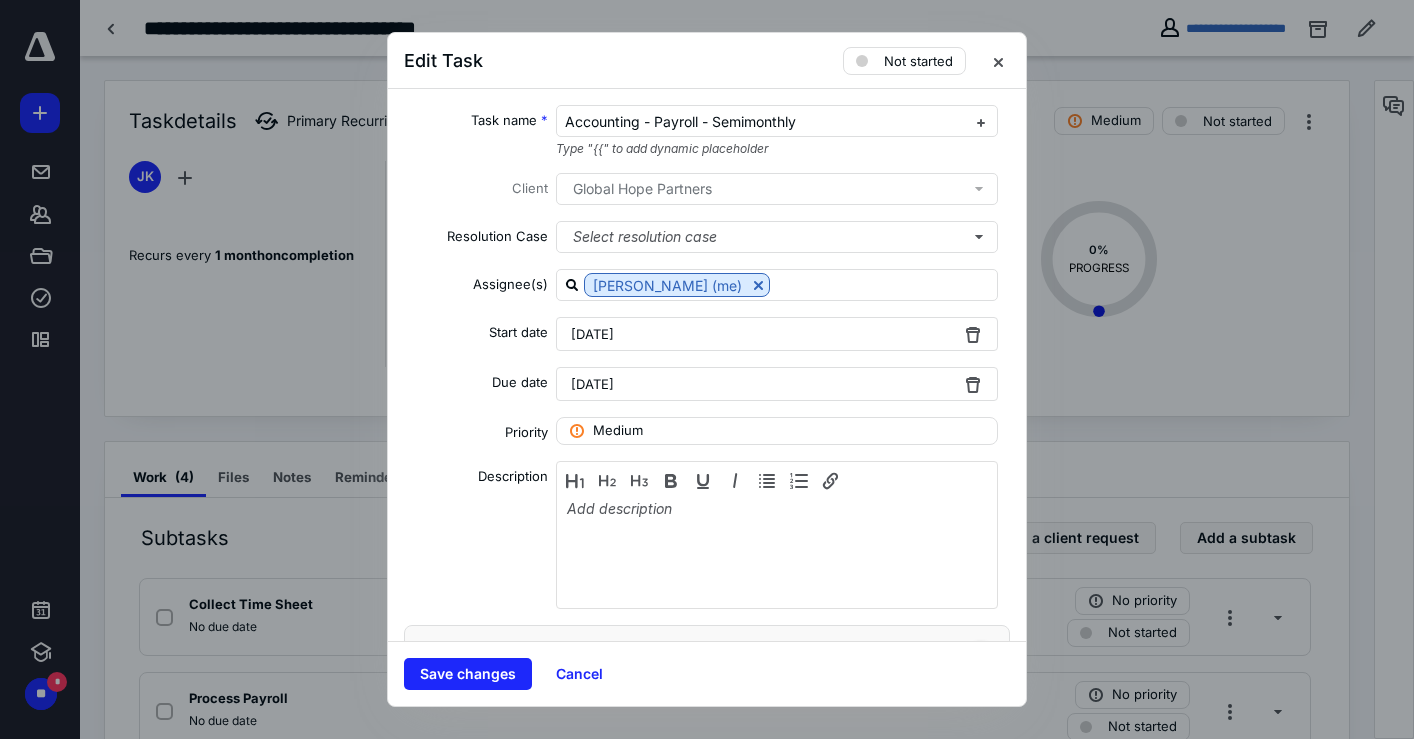click on "July 13, 2025" at bounding box center (777, 384) 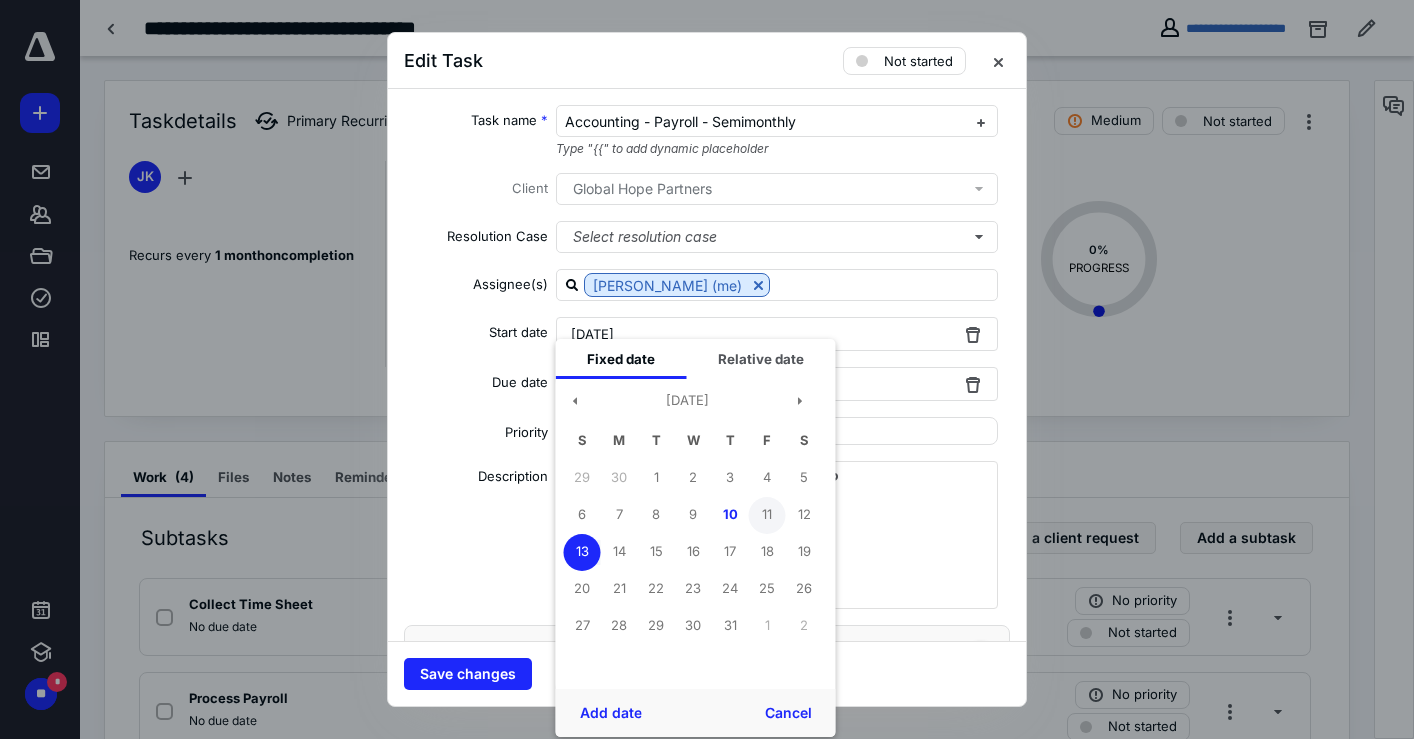 click on "11" at bounding box center [767, 515] 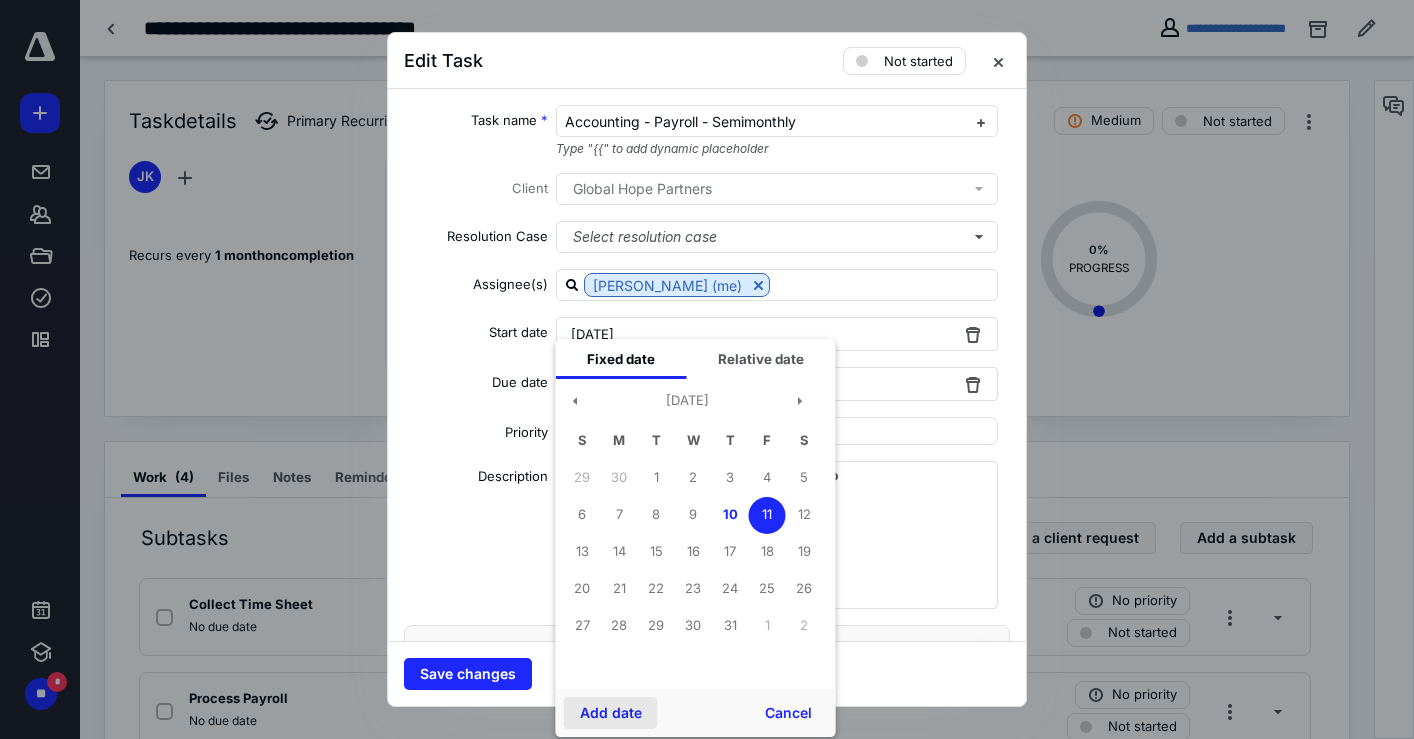 click on "Add date" at bounding box center [611, 713] 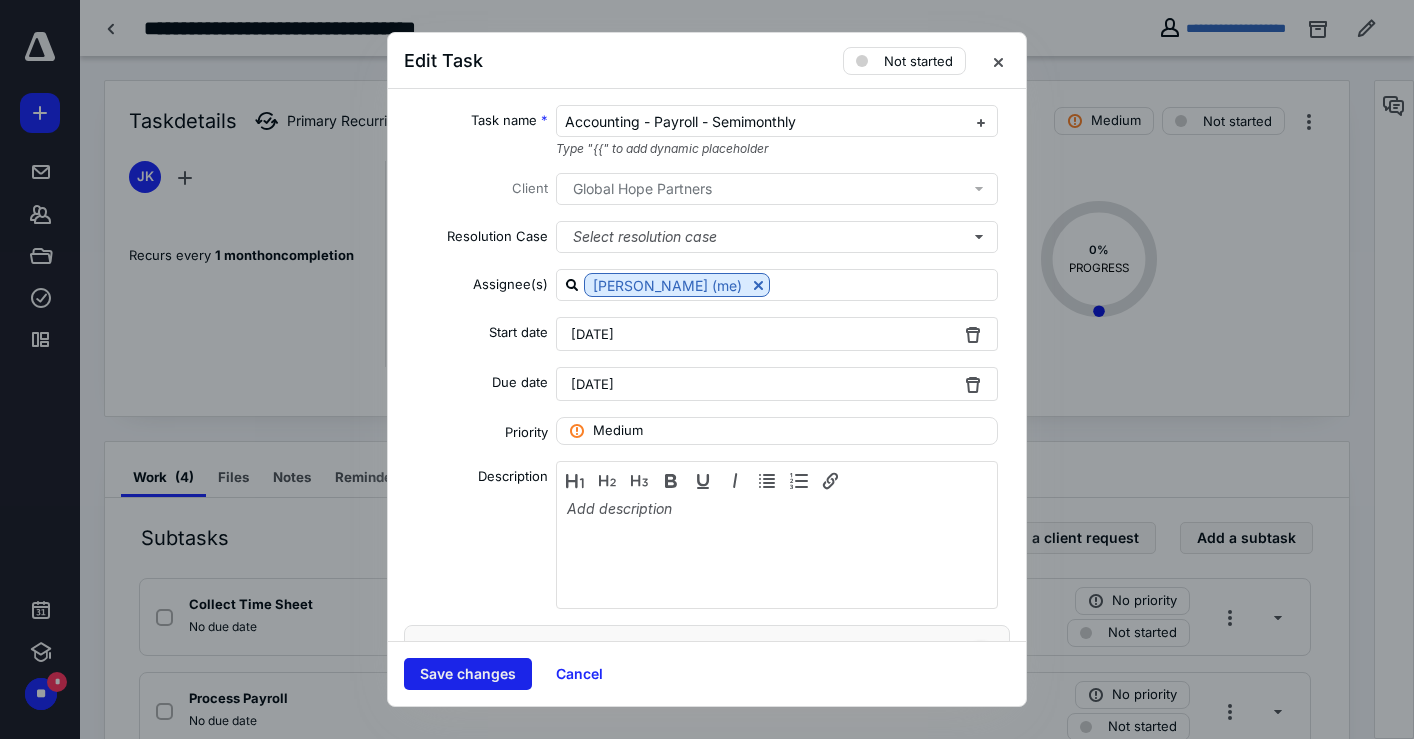 click on "Save changes" at bounding box center (468, 674) 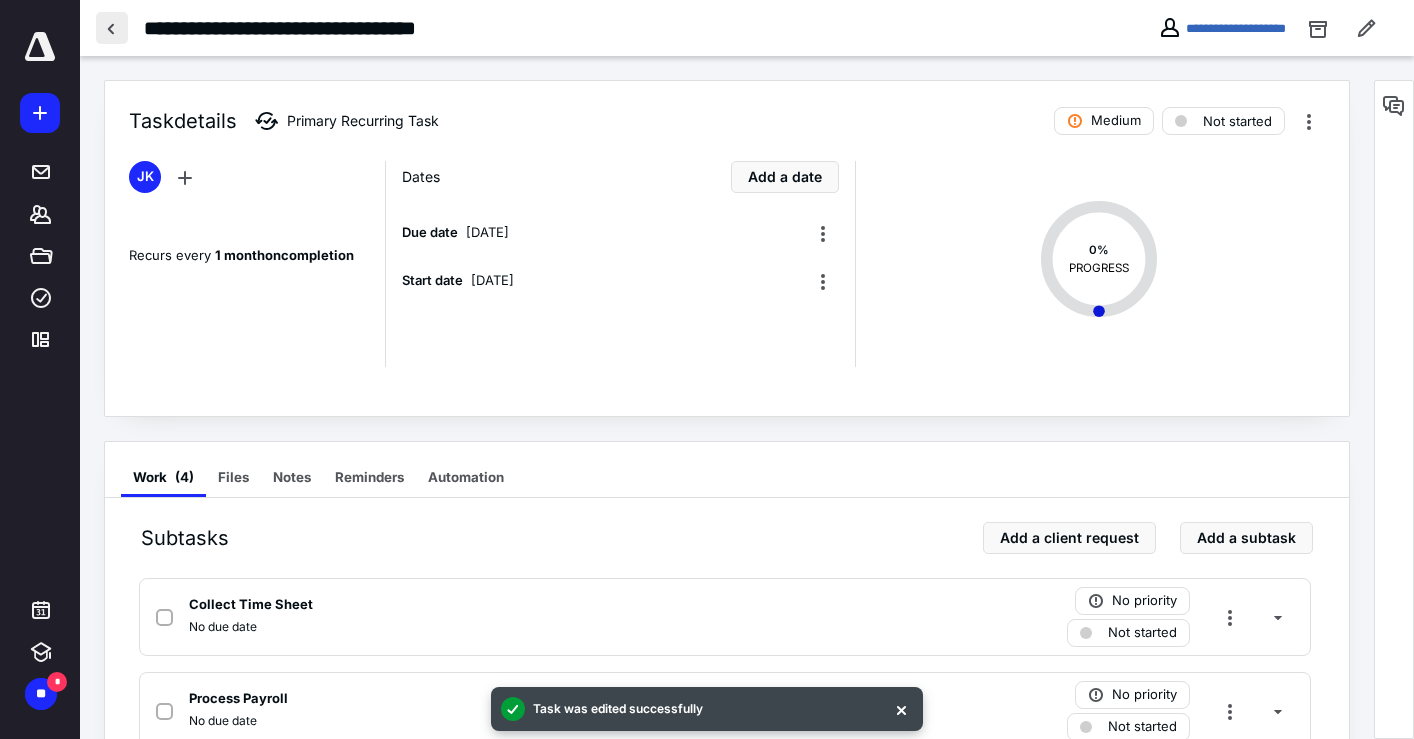 click at bounding box center [112, 28] 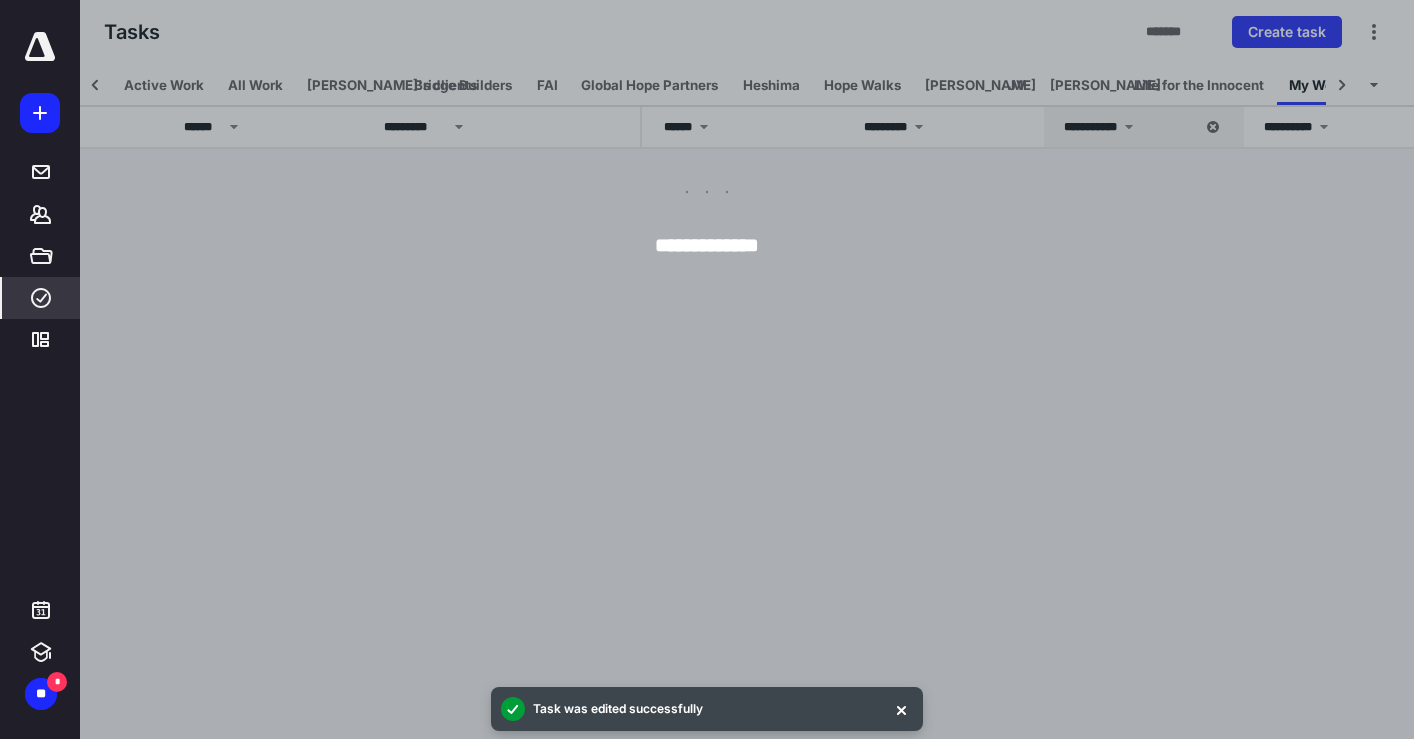 scroll, scrollTop: 0, scrollLeft: 33, axis: horizontal 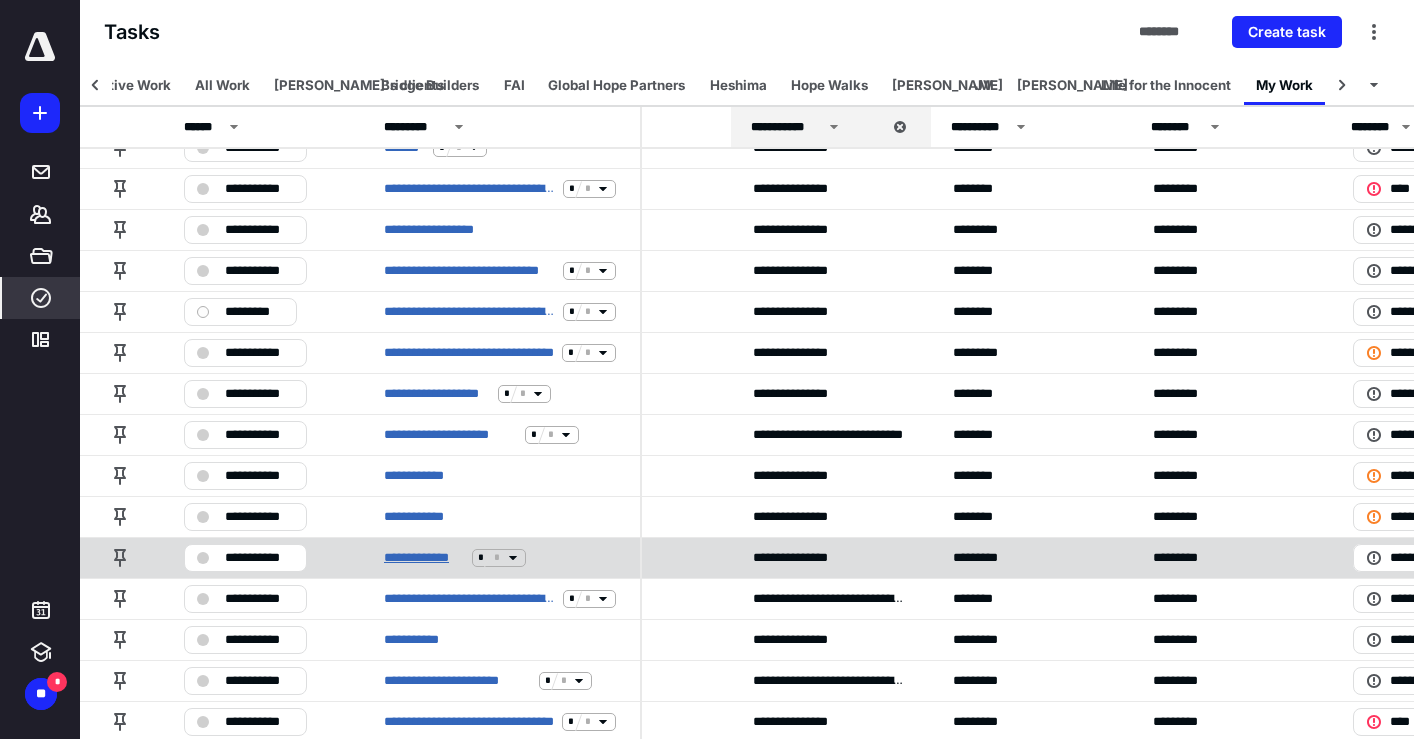 click on "**********" at bounding box center [424, 558] 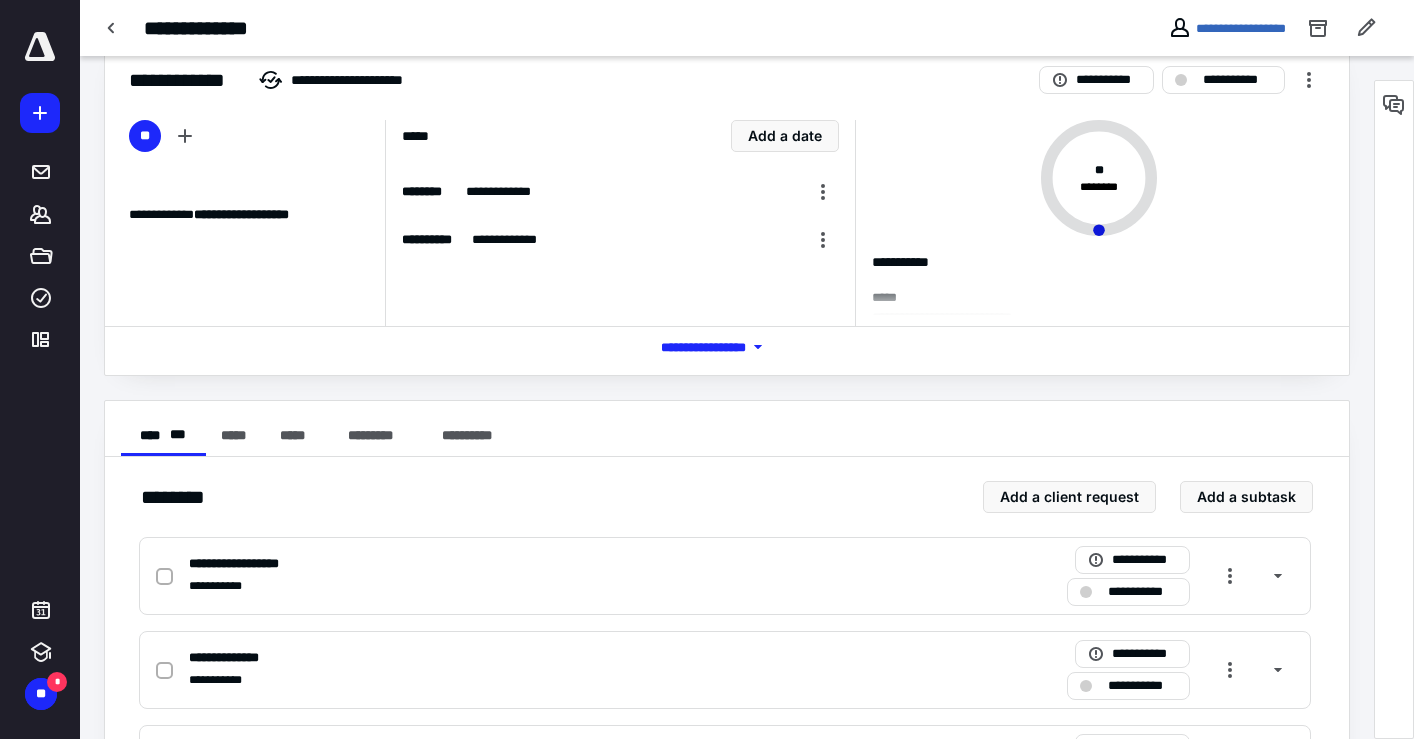 scroll, scrollTop: 40, scrollLeft: 0, axis: vertical 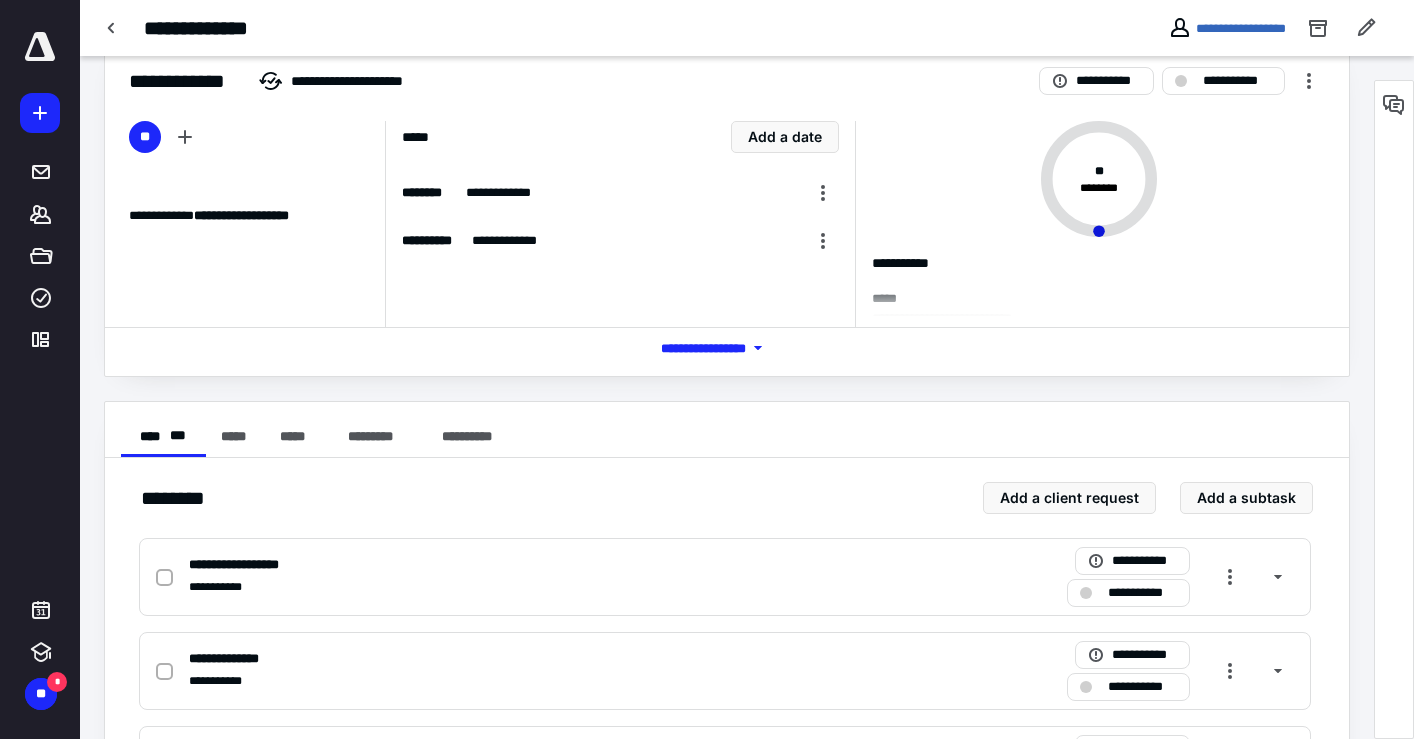 click on "*** **** *******" at bounding box center [727, 348] 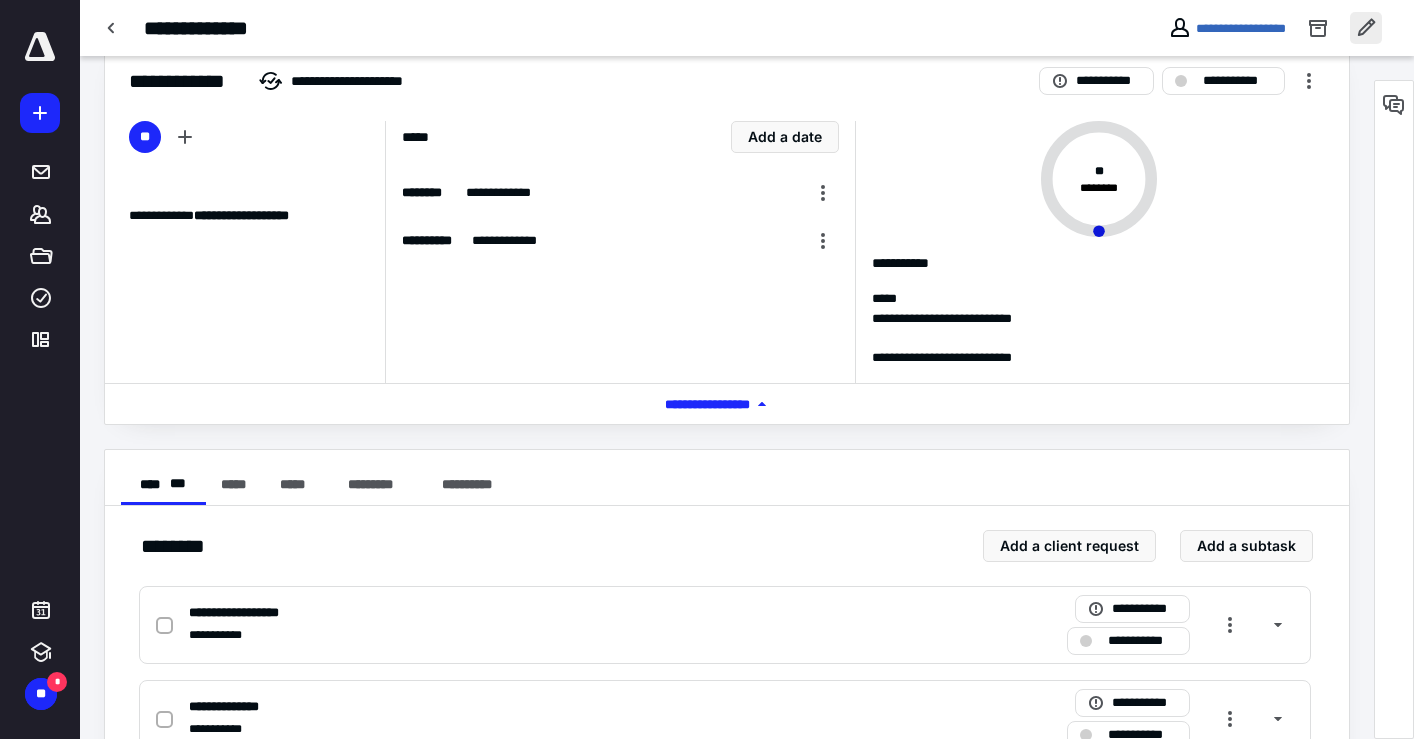 click at bounding box center [1366, 28] 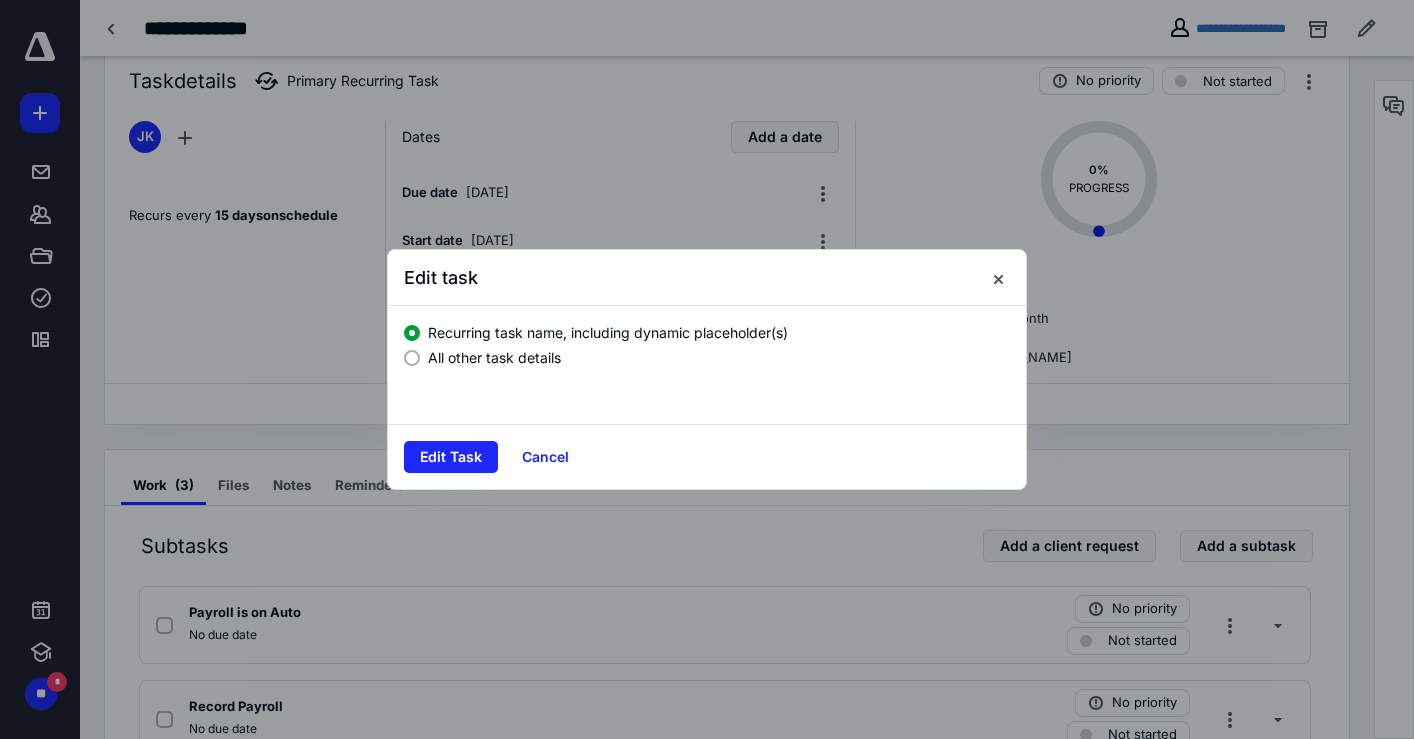 click on "All other task details" at bounding box center [494, 357] 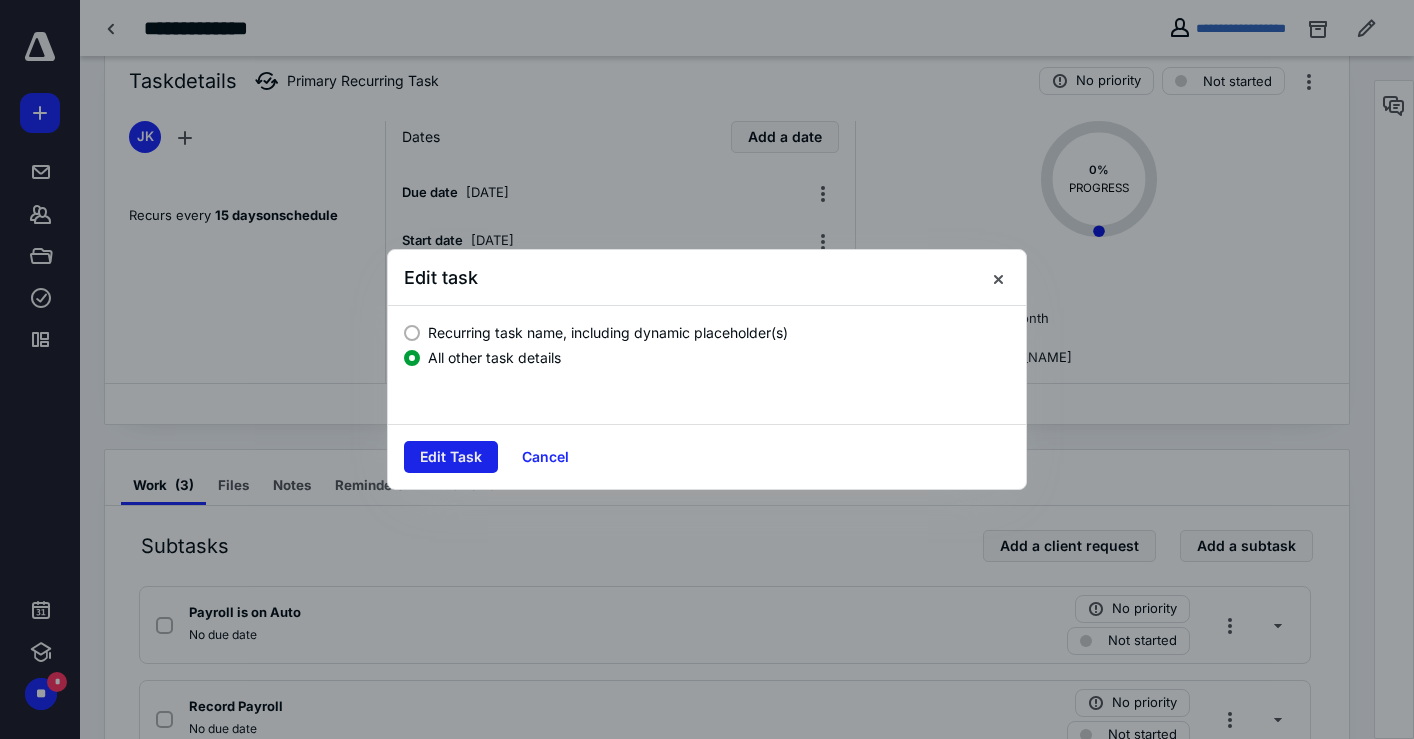 click on "Edit Task" at bounding box center (451, 457) 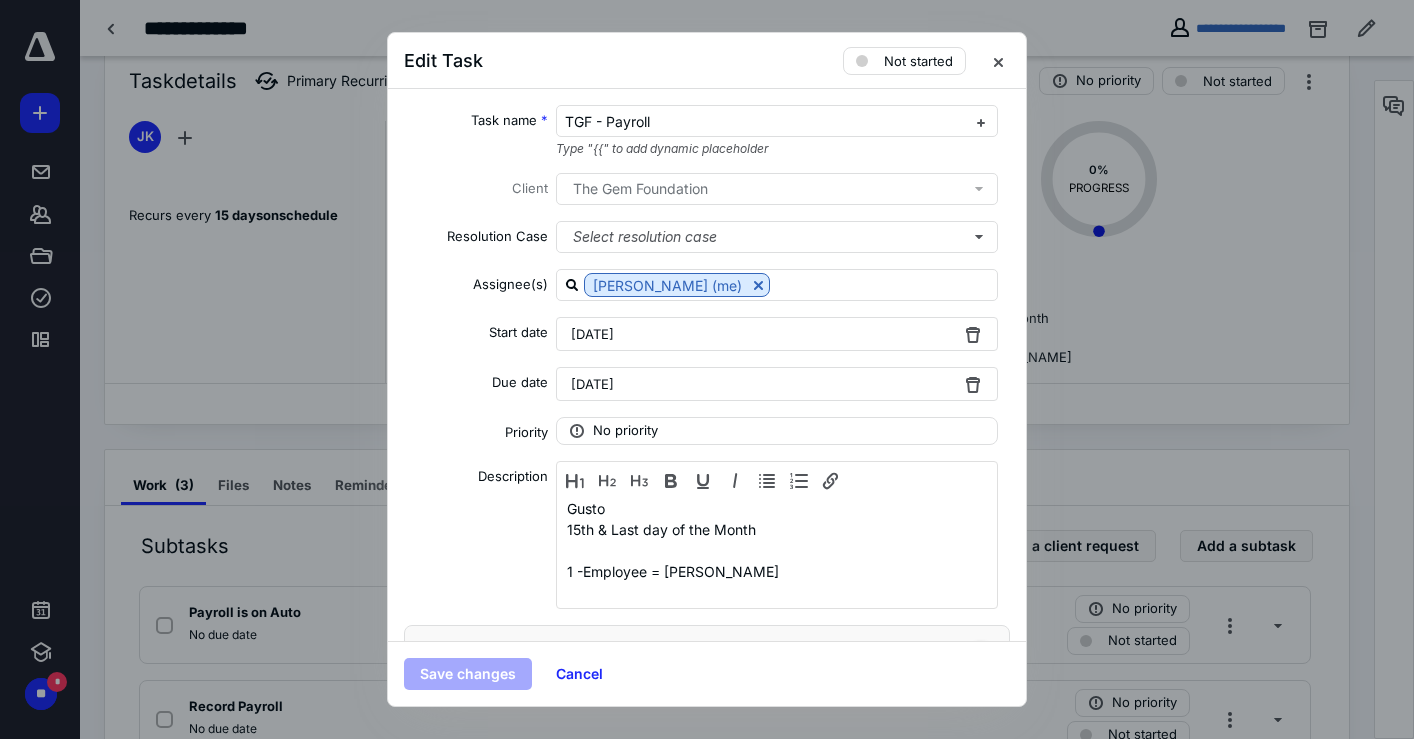 click on "July 12, 2025" at bounding box center [777, 334] 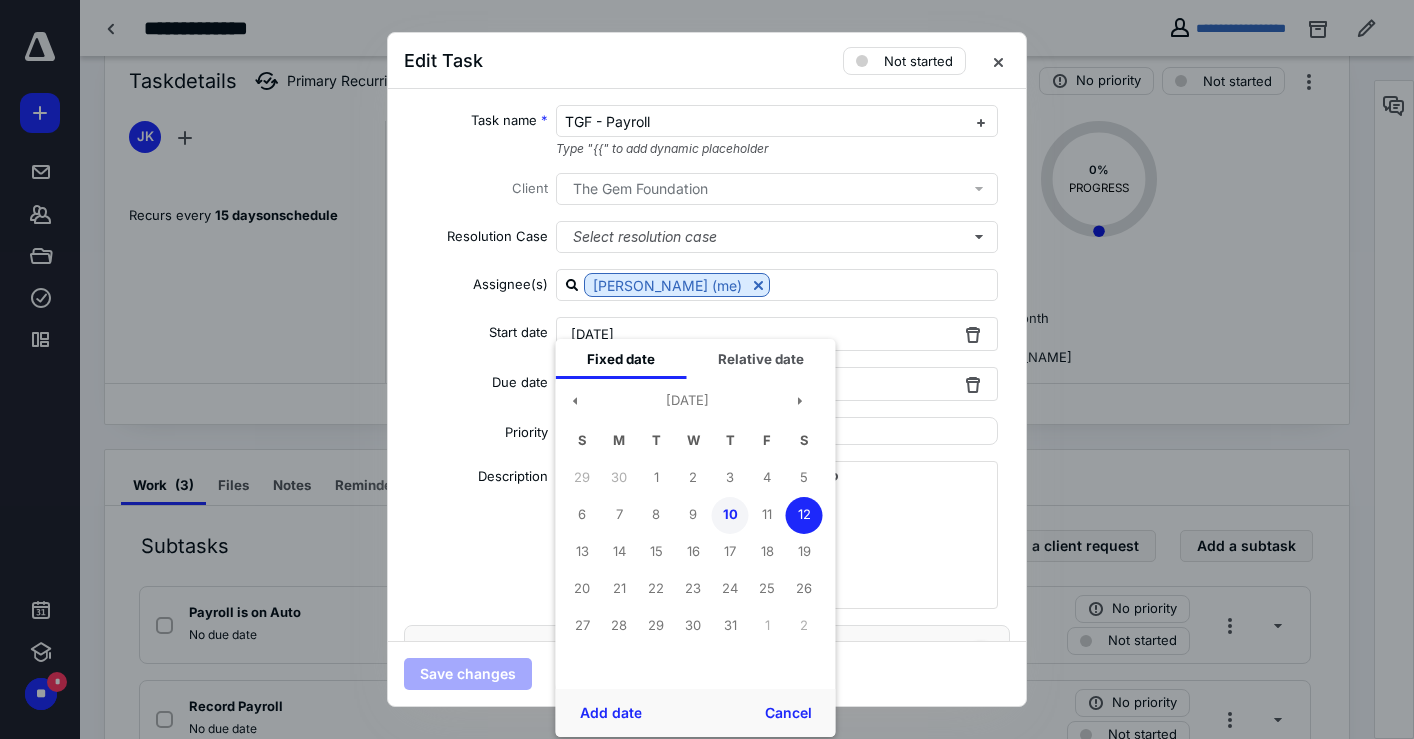 click on "10" at bounding box center [730, 515] 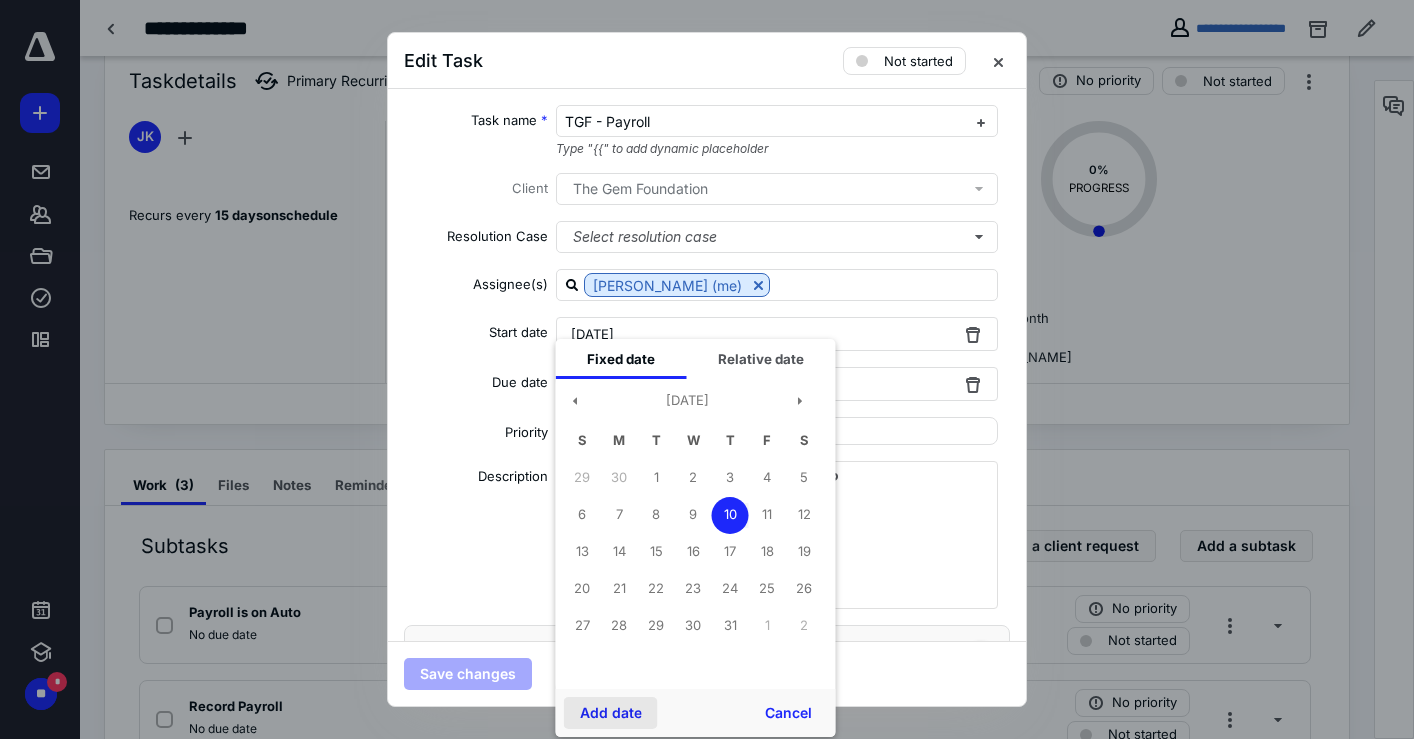 click on "Add date" at bounding box center [611, 713] 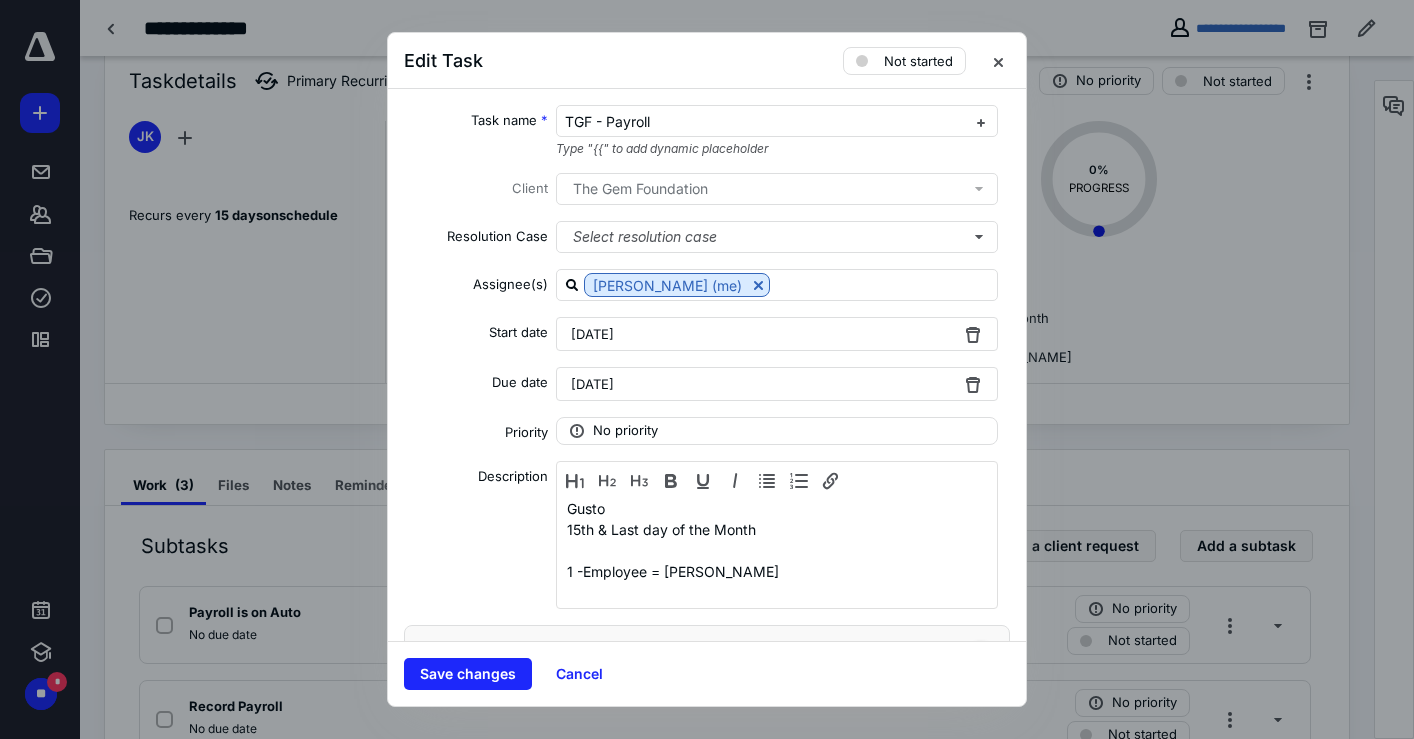 click on "July 14, 2025" at bounding box center [592, 384] 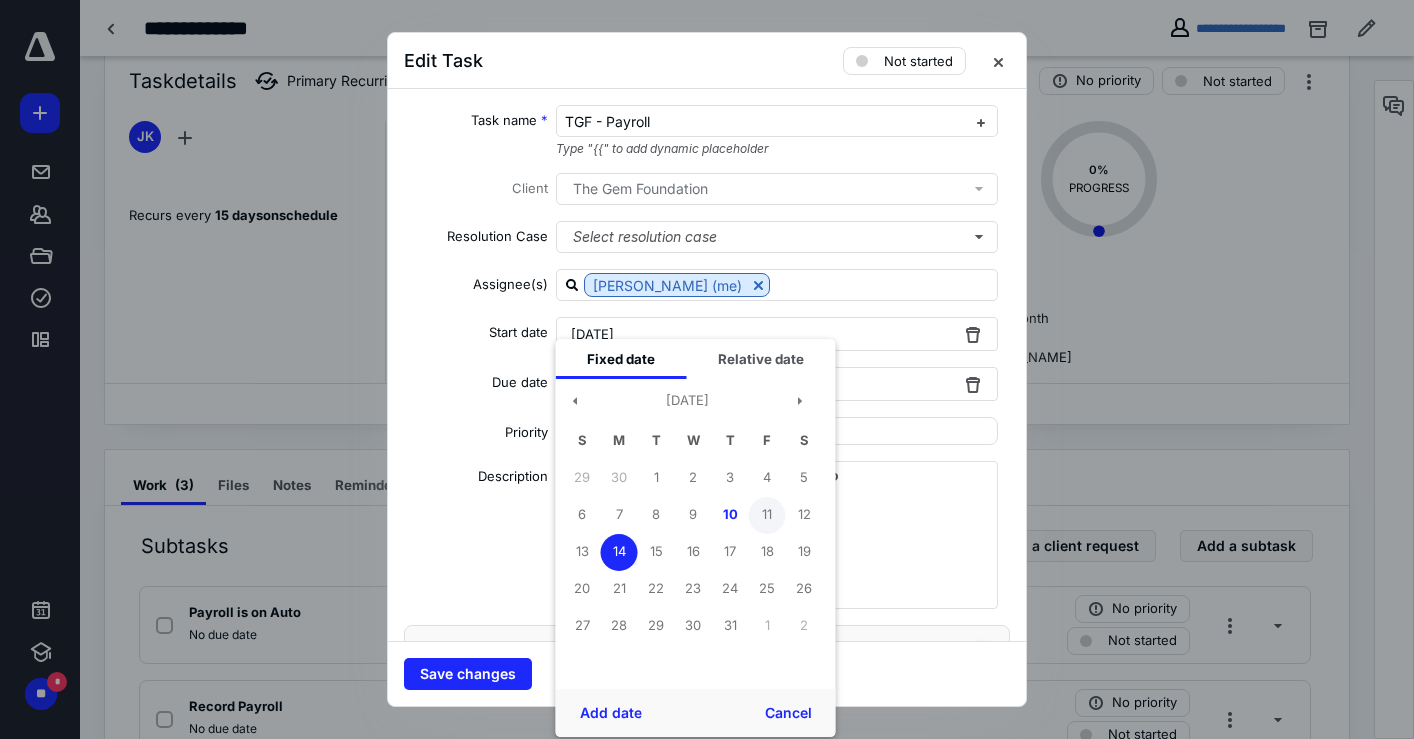 click on "11" at bounding box center [767, 515] 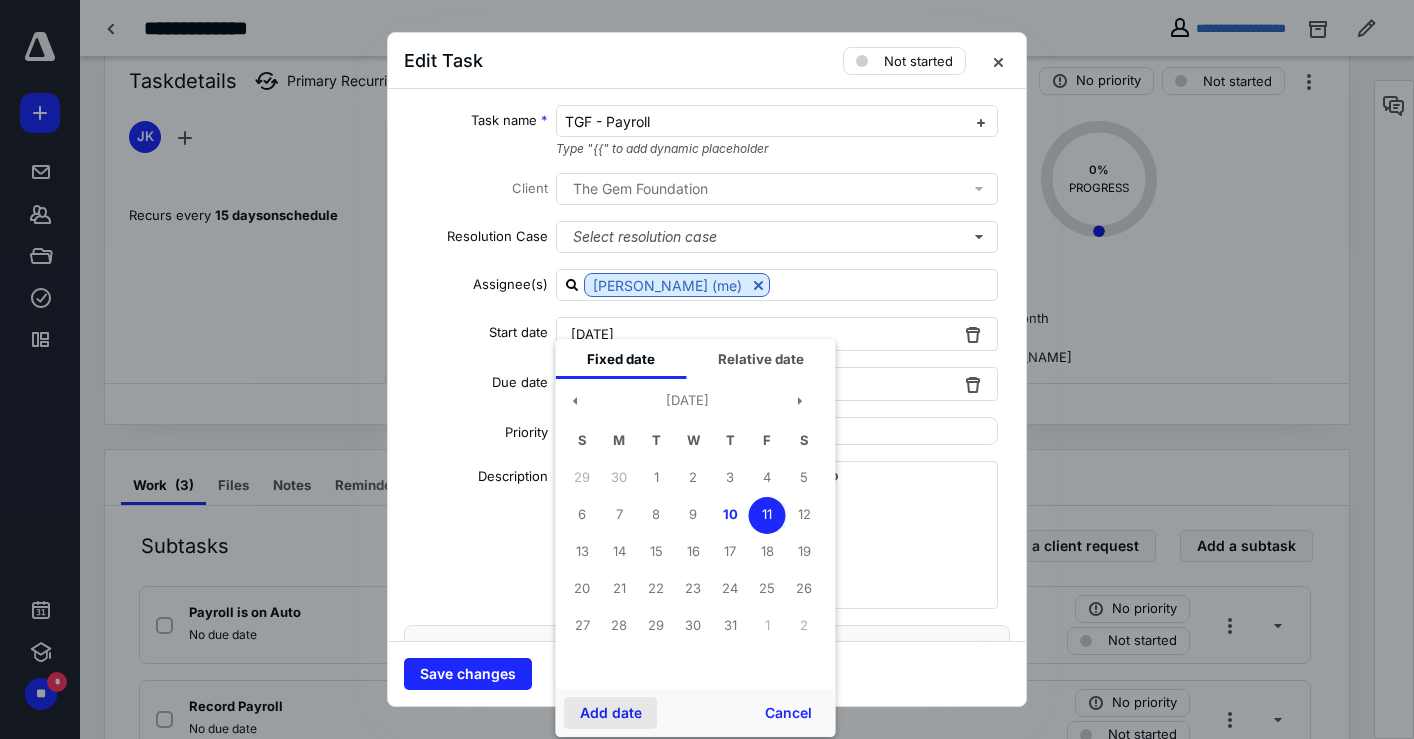 click on "Add date" at bounding box center [611, 713] 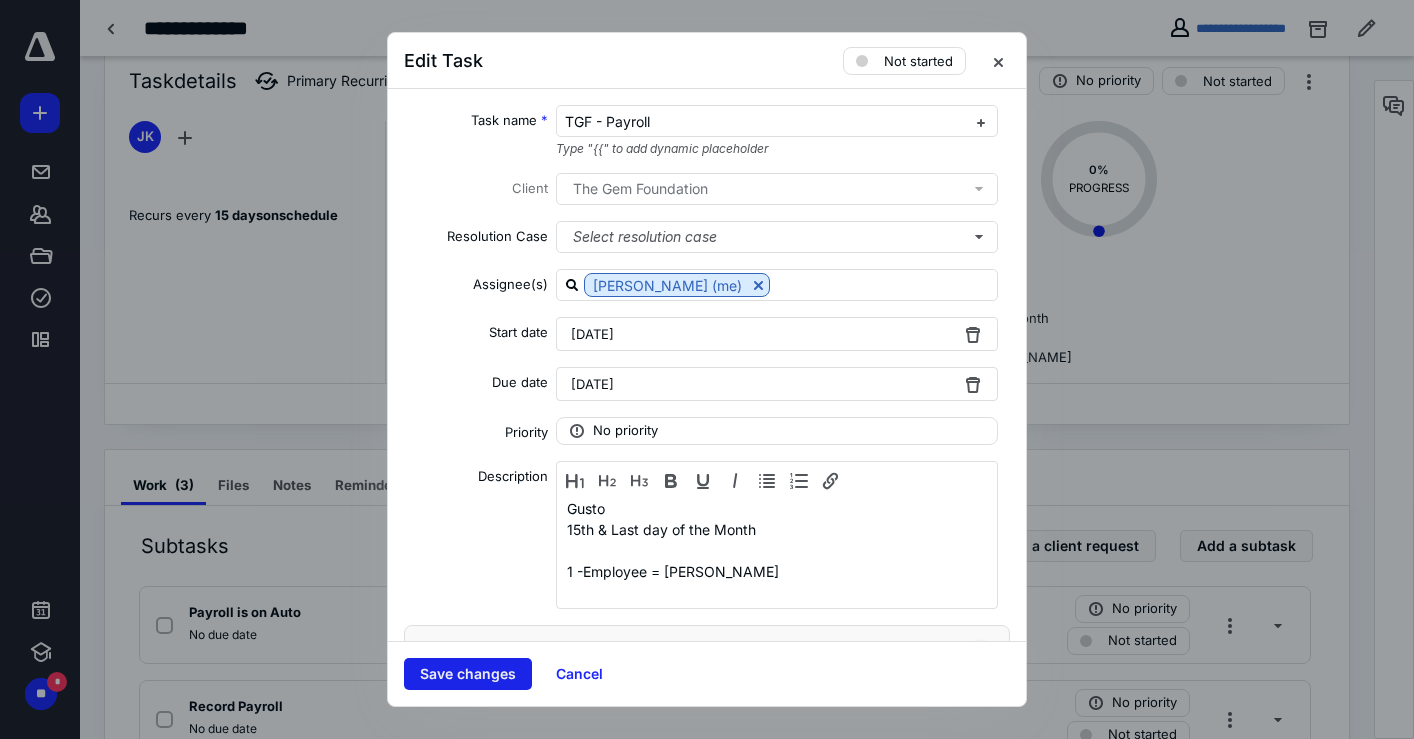 click on "Save changes" at bounding box center (468, 674) 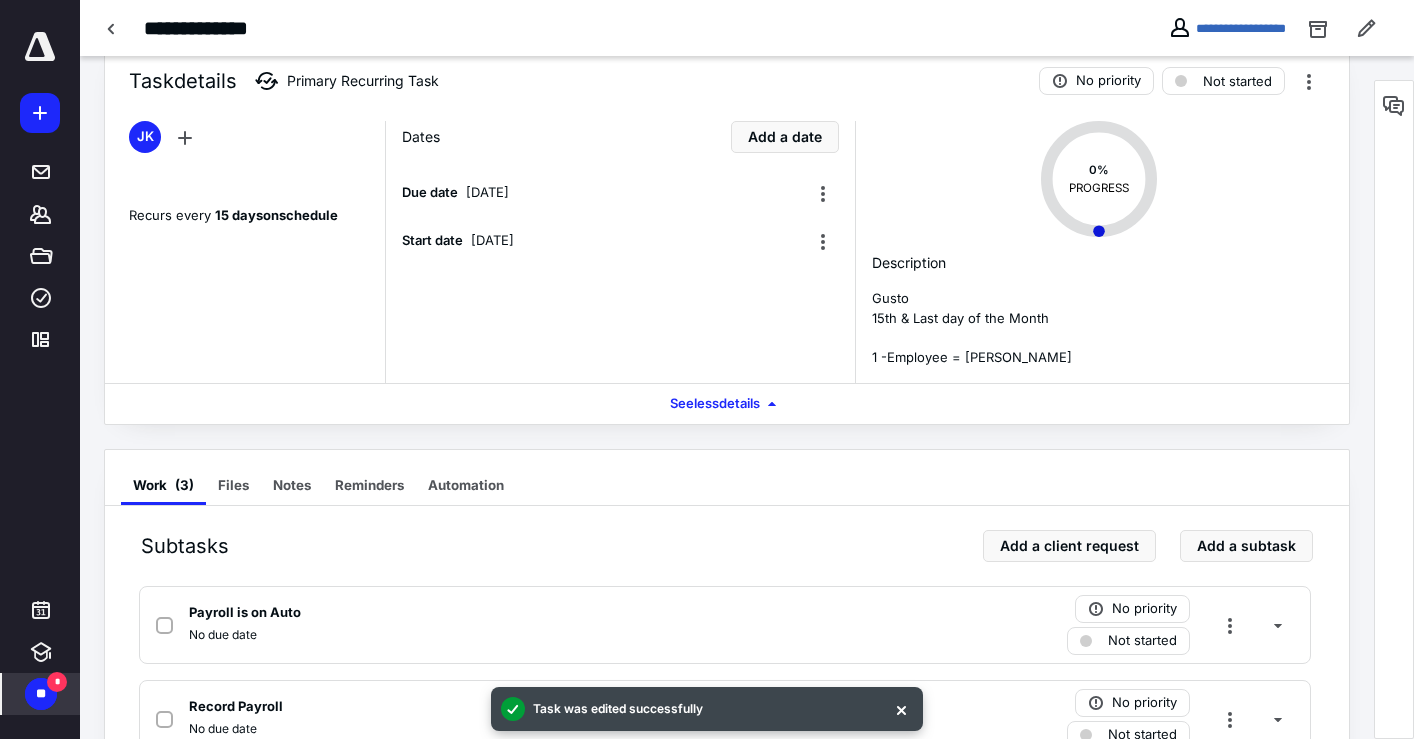click on "**" at bounding box center (41, 694) 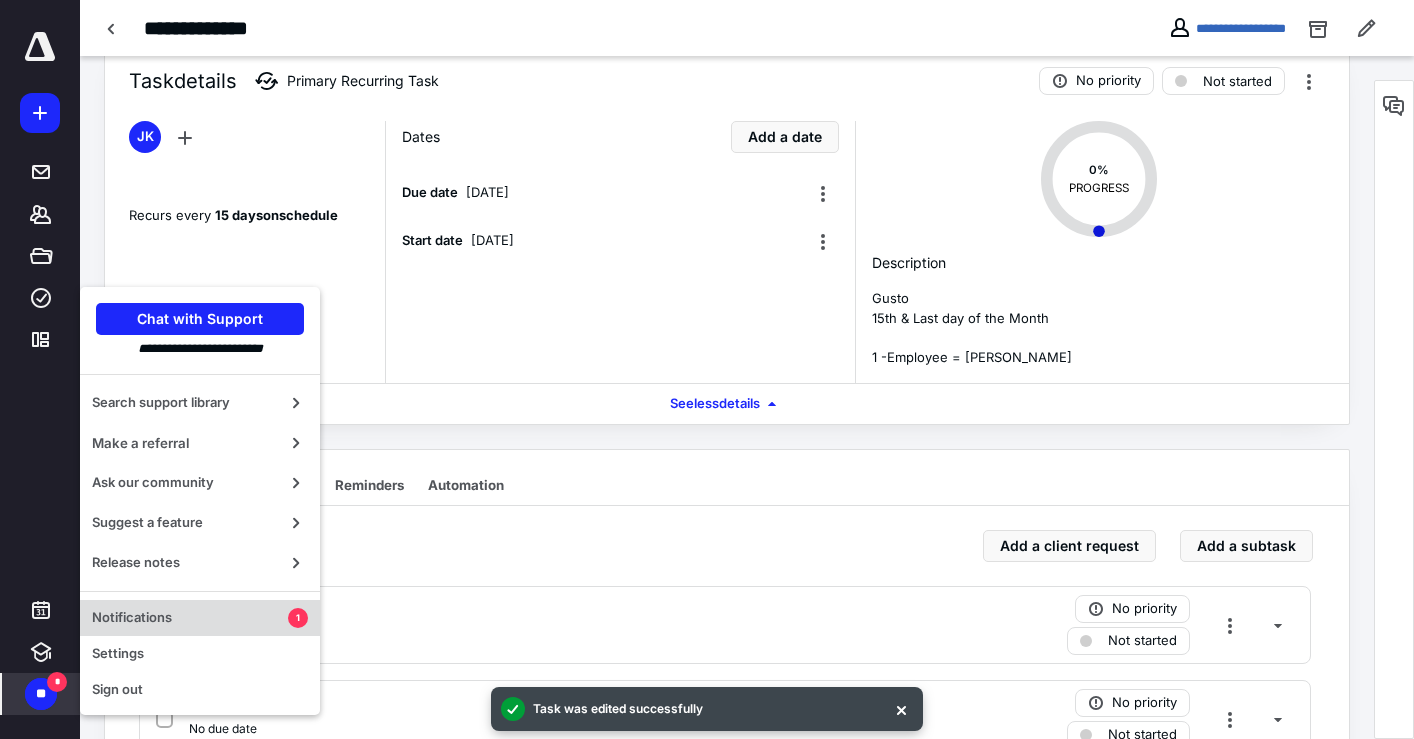click on "Notifications" at bounding box center [190, 618] 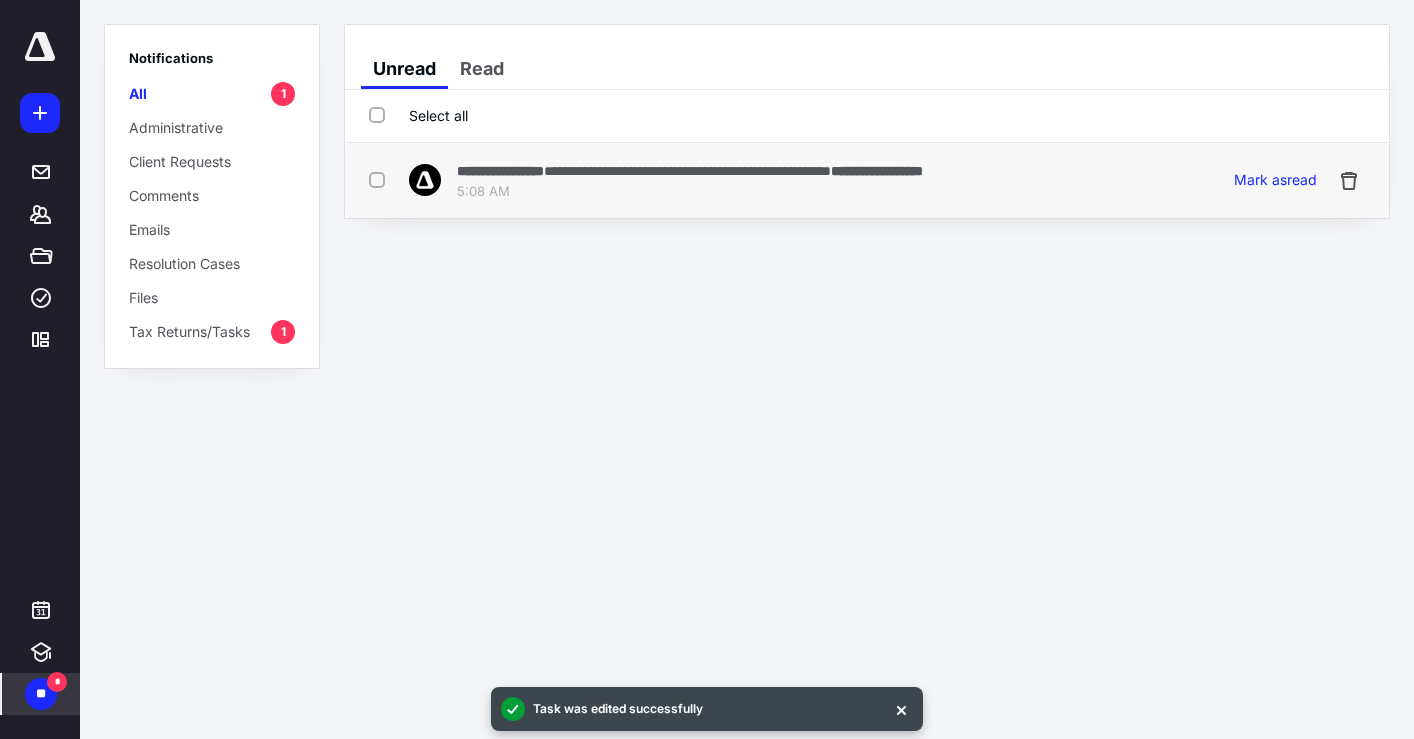click at bounding box center (381, 179) 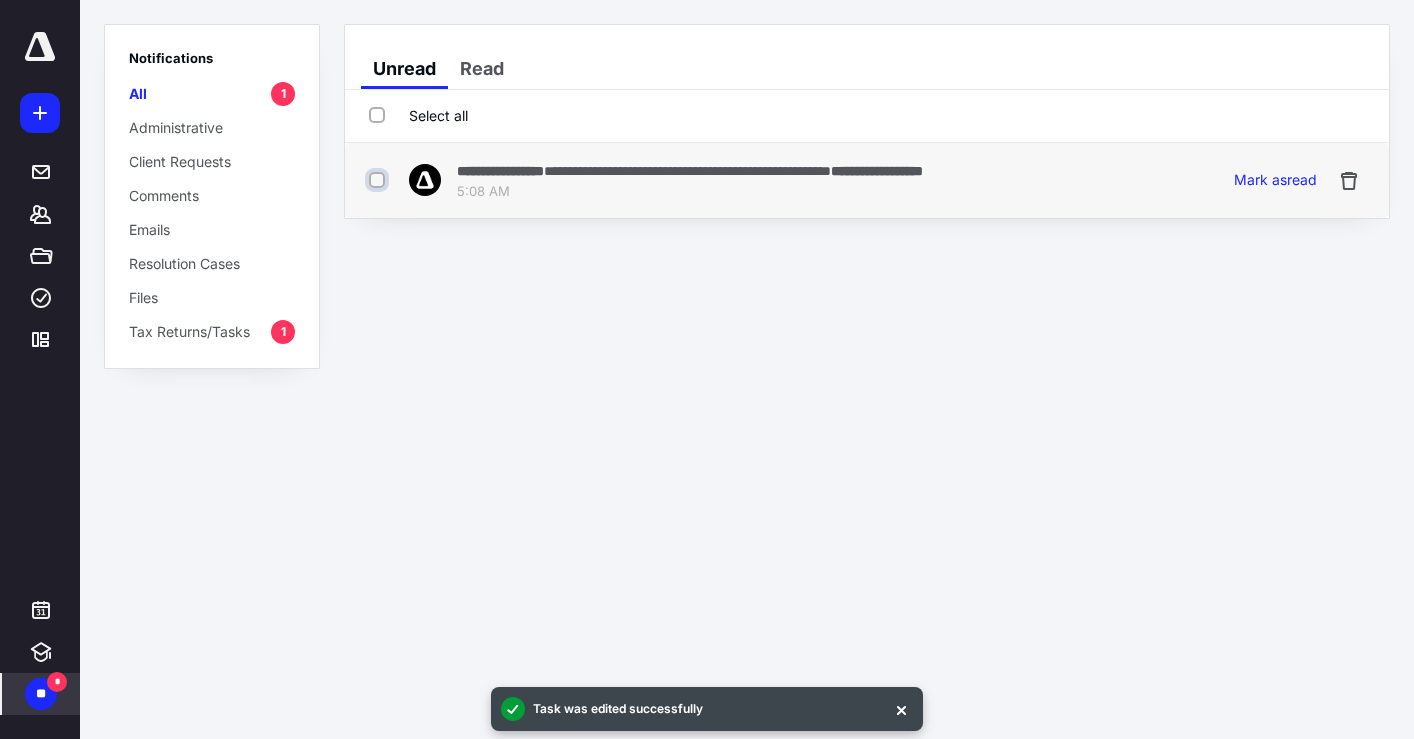 click at bounding box center [379, 180] 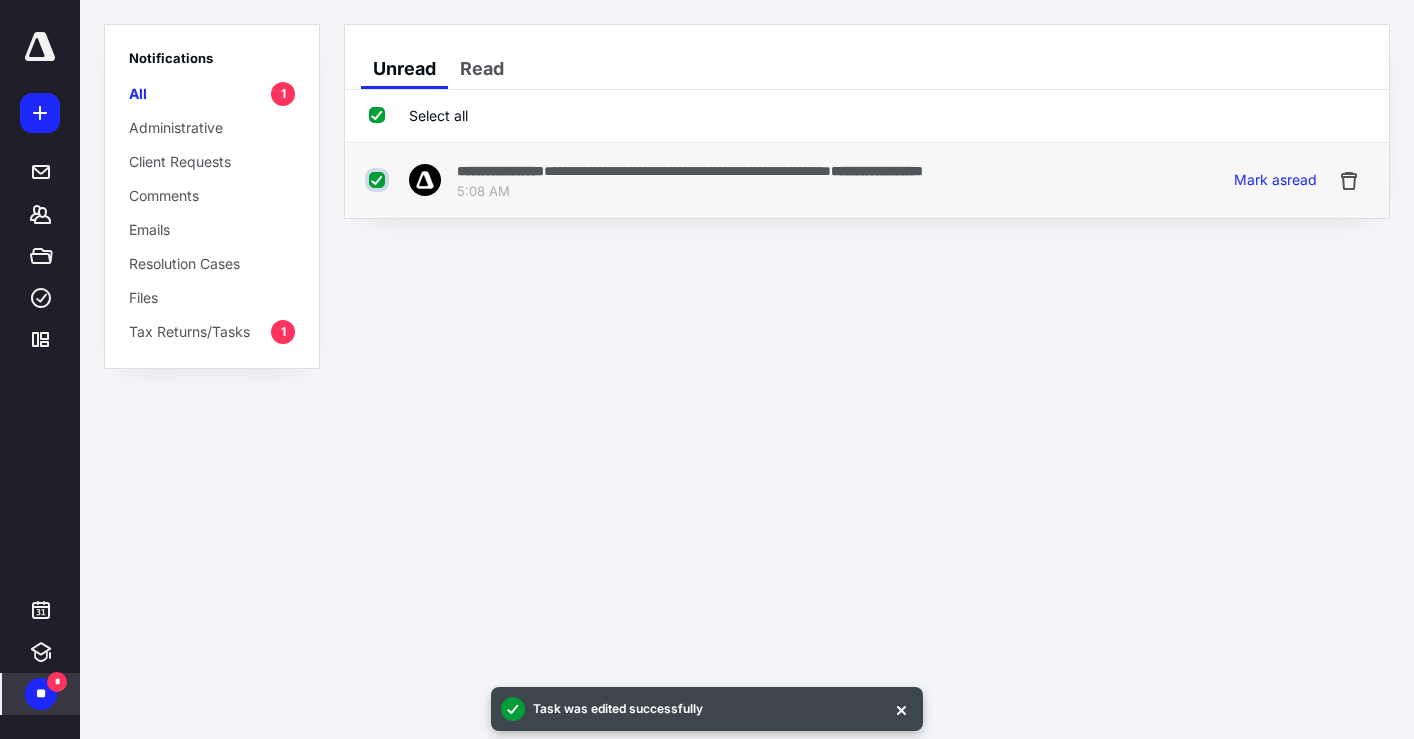 checkbox on "true" 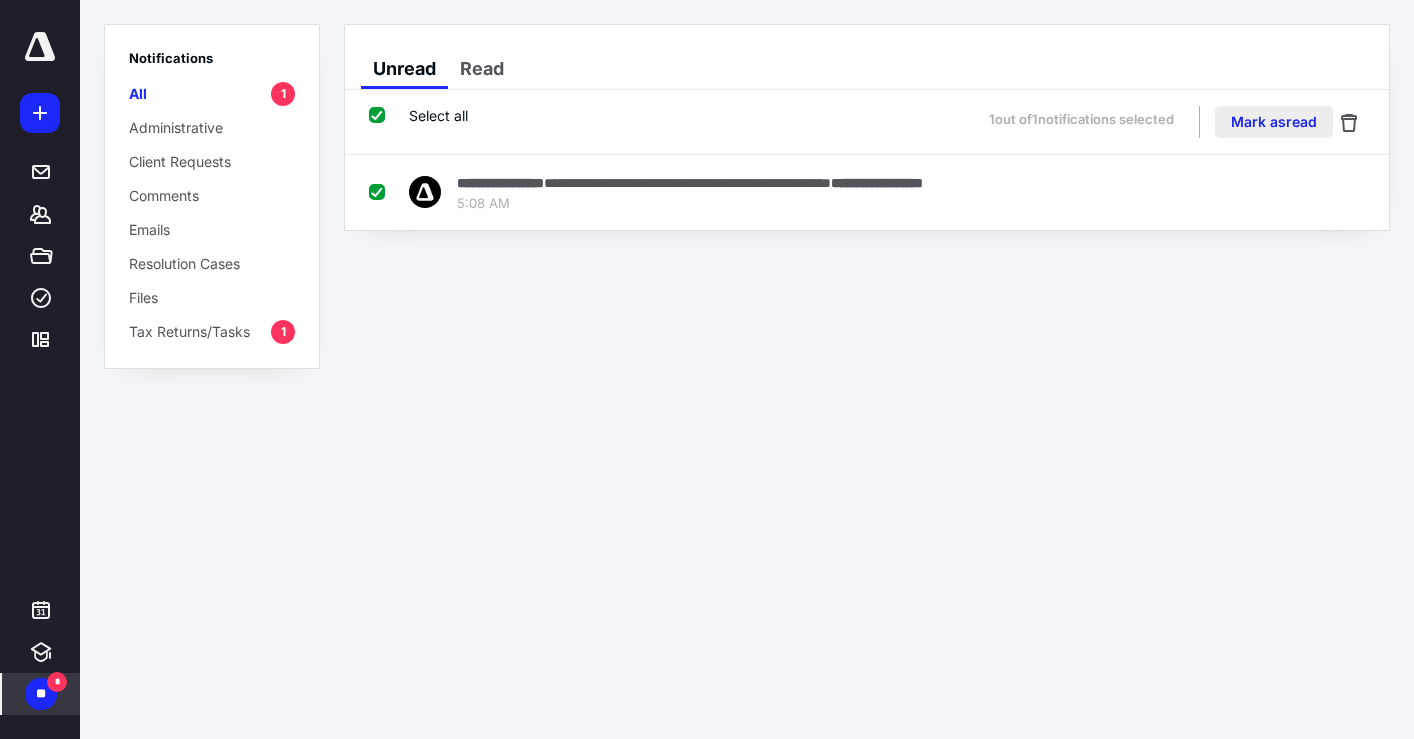 click on "Mark as  read" at bounding box center (1274, 122) 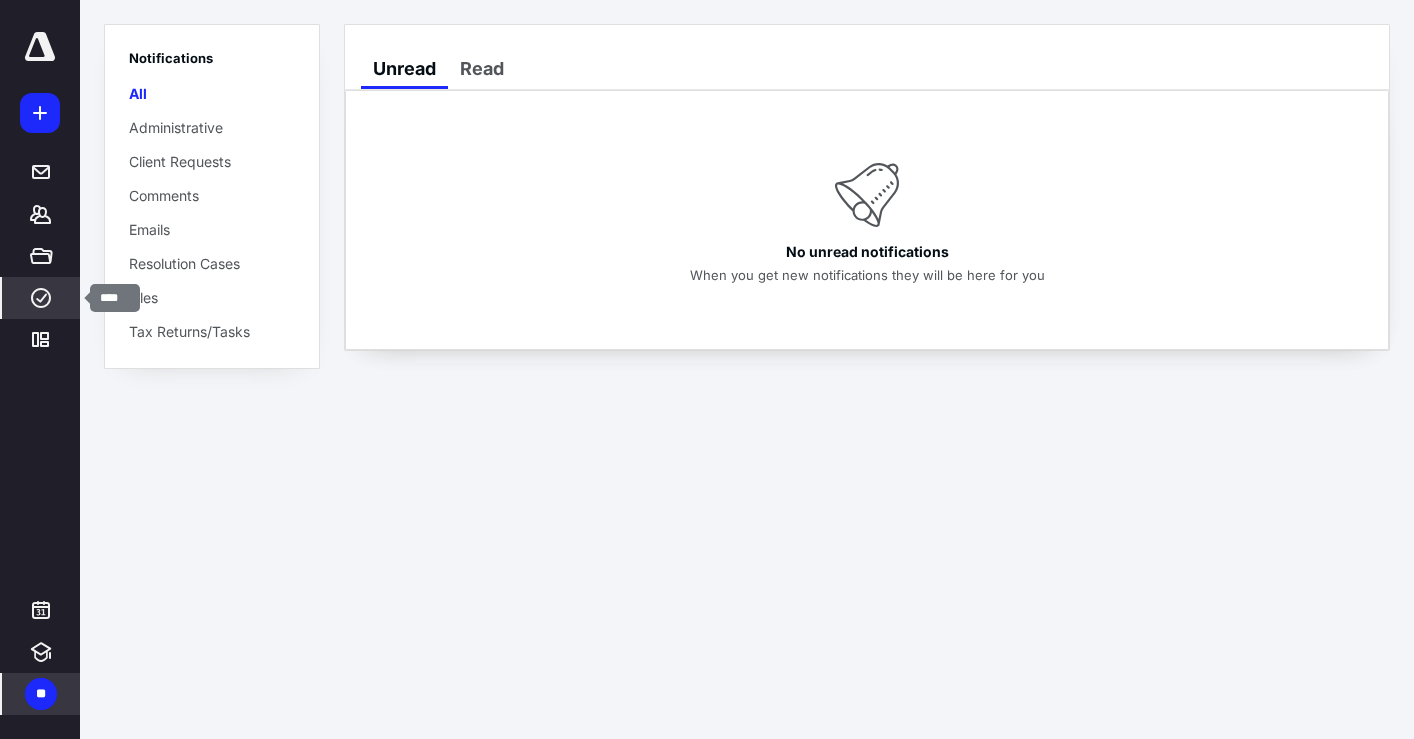 click 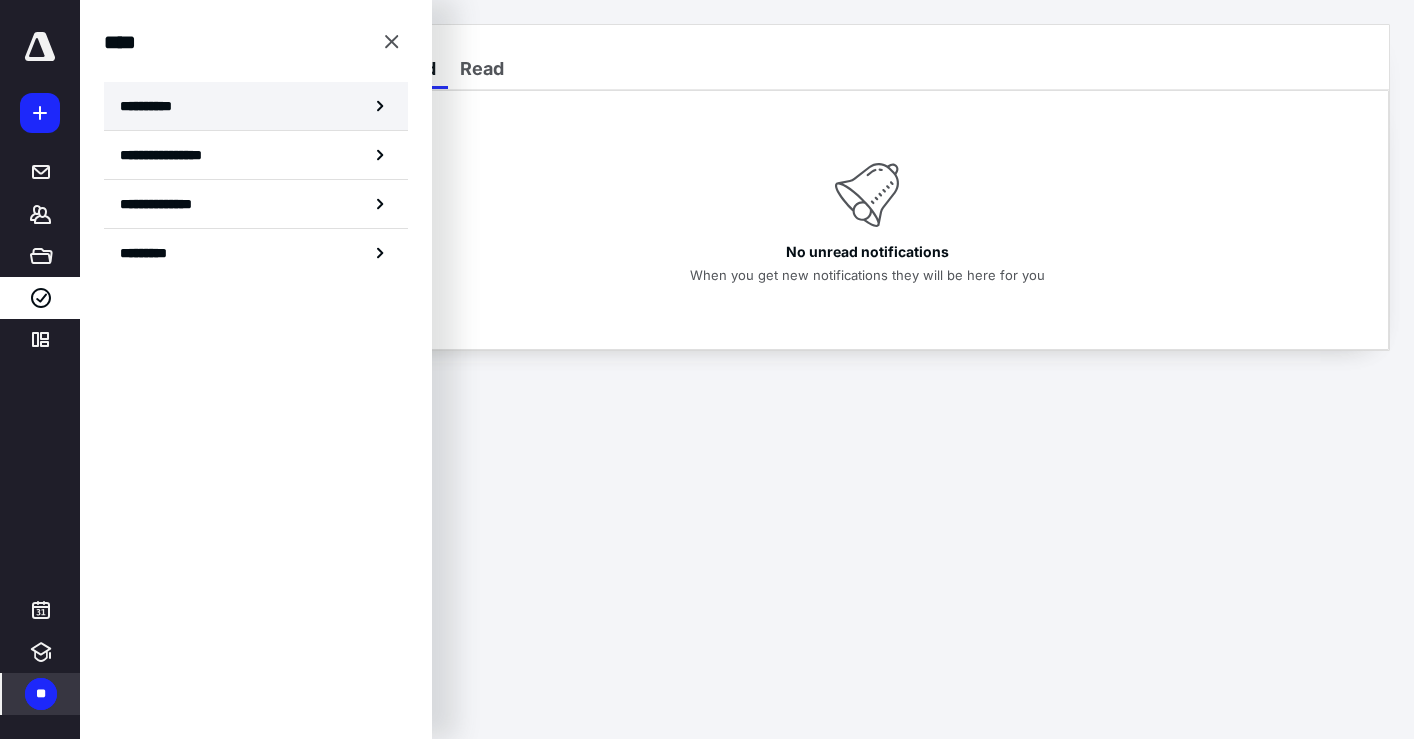 click on "**********" at bounding box center (153, 106) 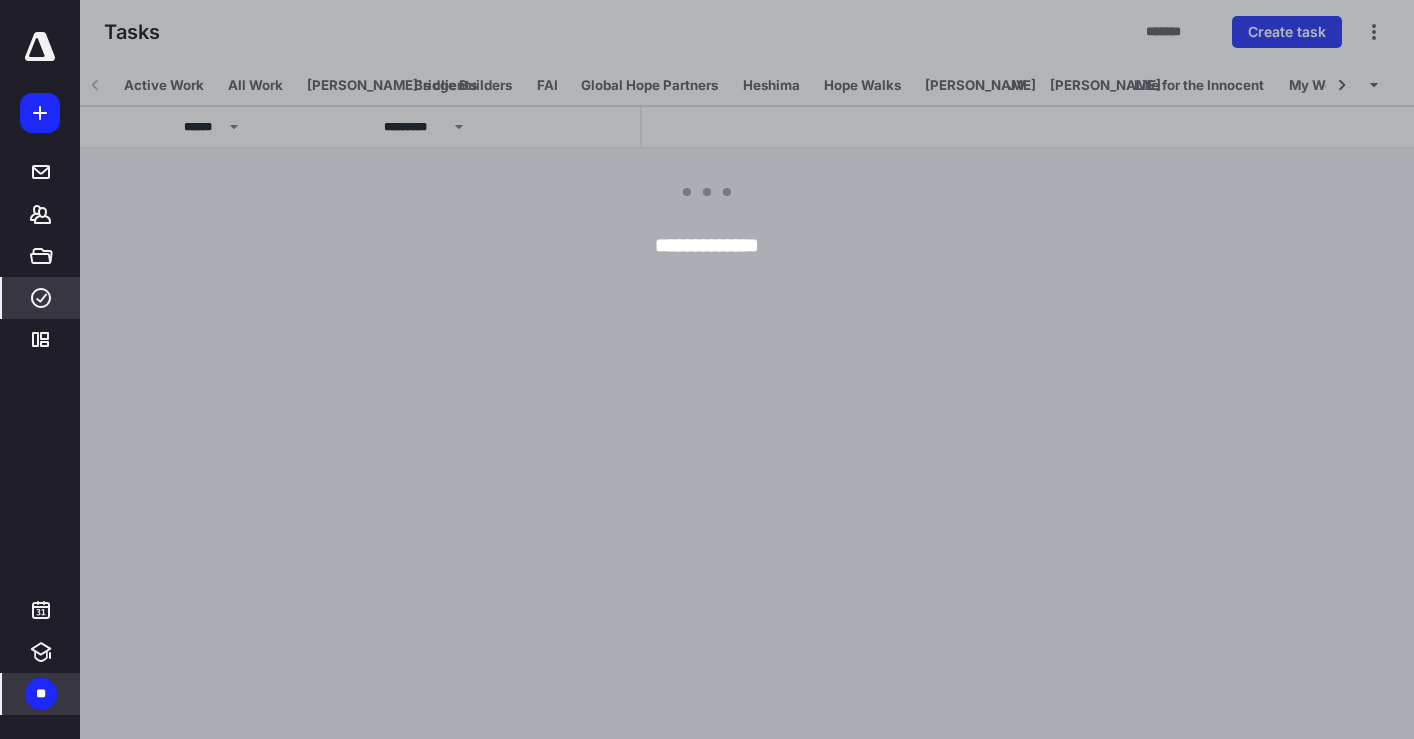 scroll, scrollTop: 0, scrollLeft: 33, axis: horizontal 